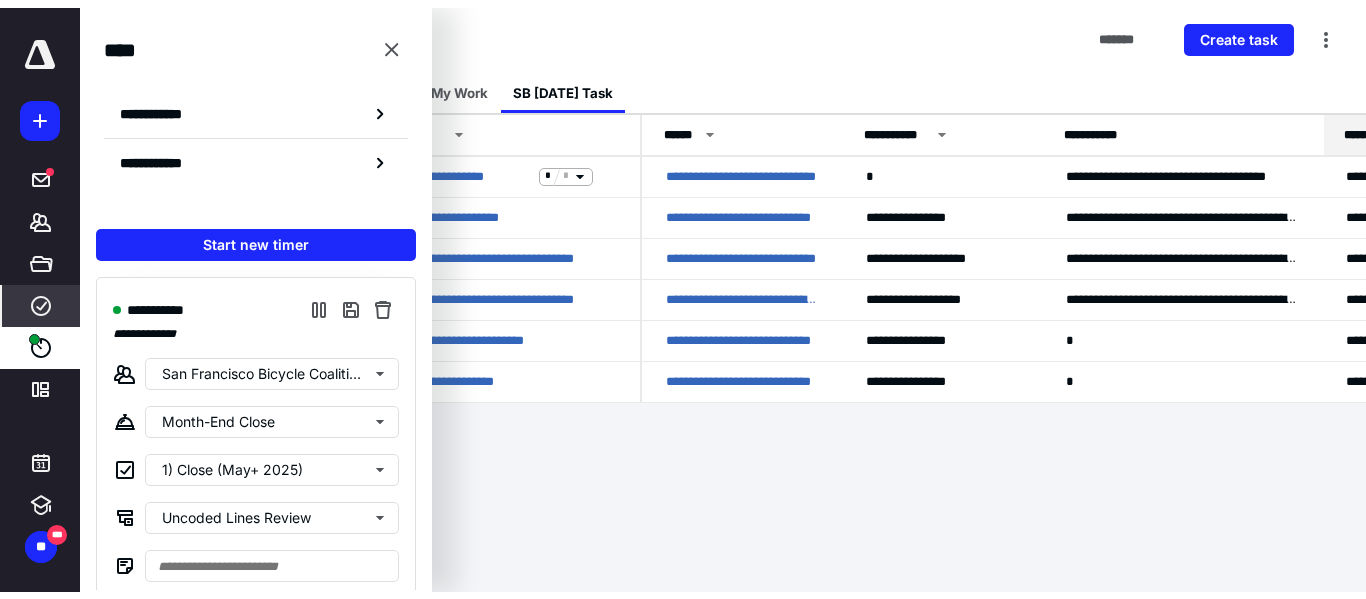 scroll, scrollTop: 0, scrollLeft: 0, axis: both 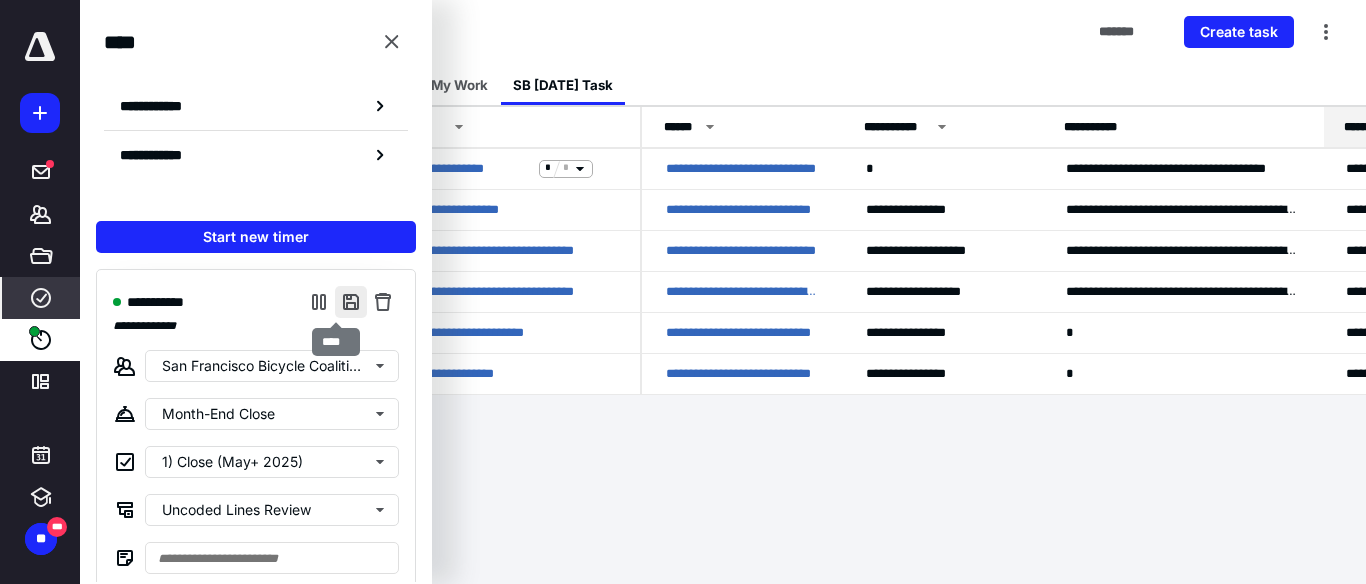 click at bounding box center (351, 302) 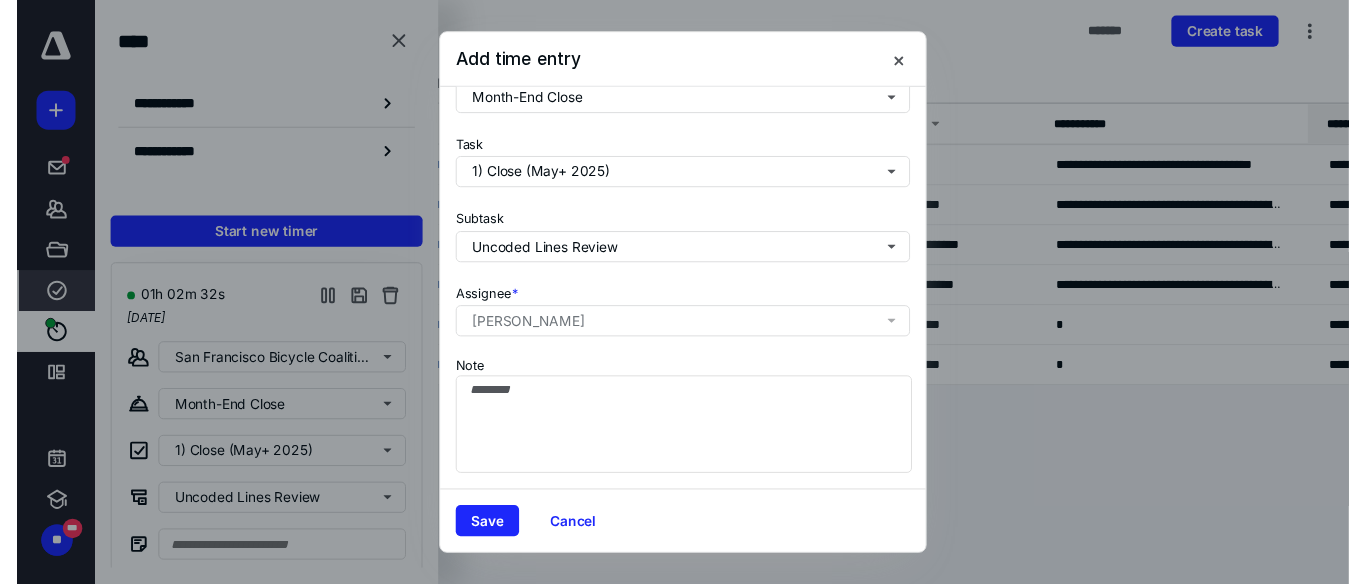 scroll, scrollTop: 303, scrollLeft: 0, axis: vertical 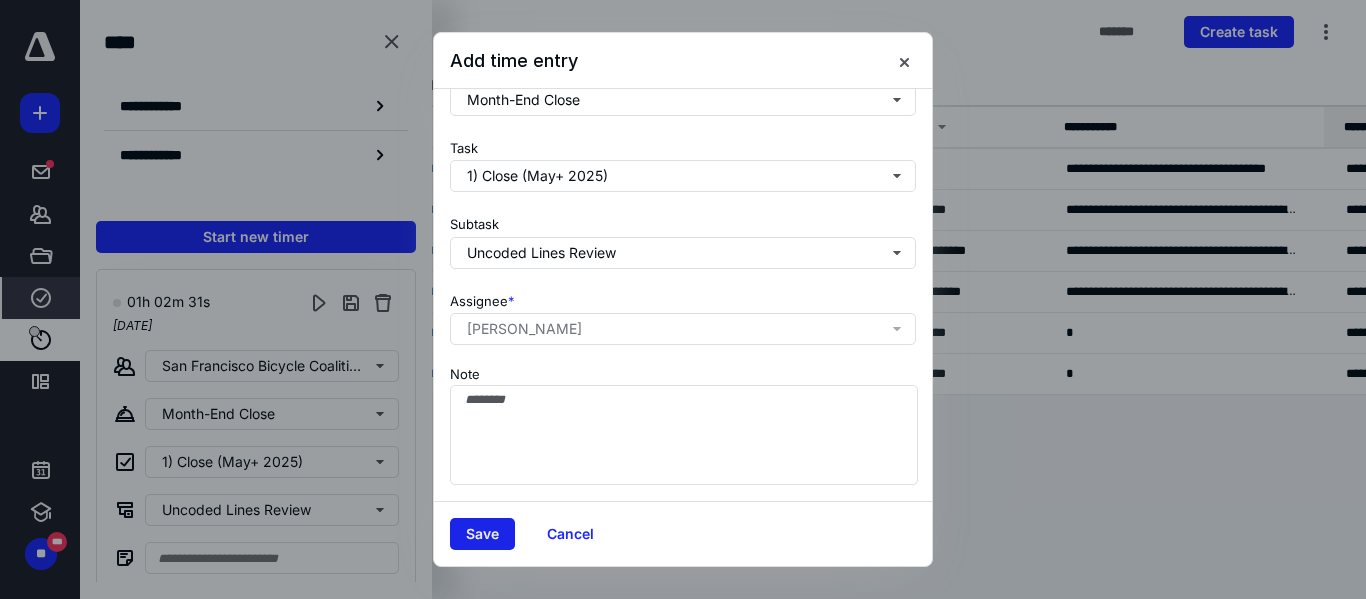 click on "Save" at bounding box center [482, 534] 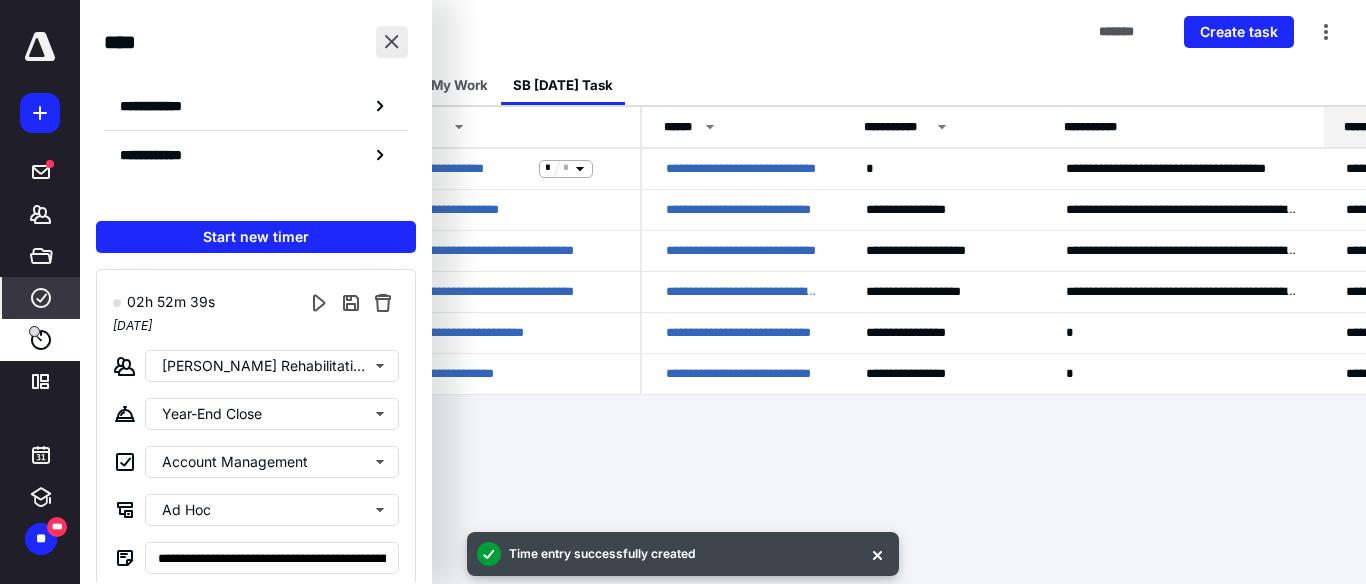 click at bounding box center (392, 42) 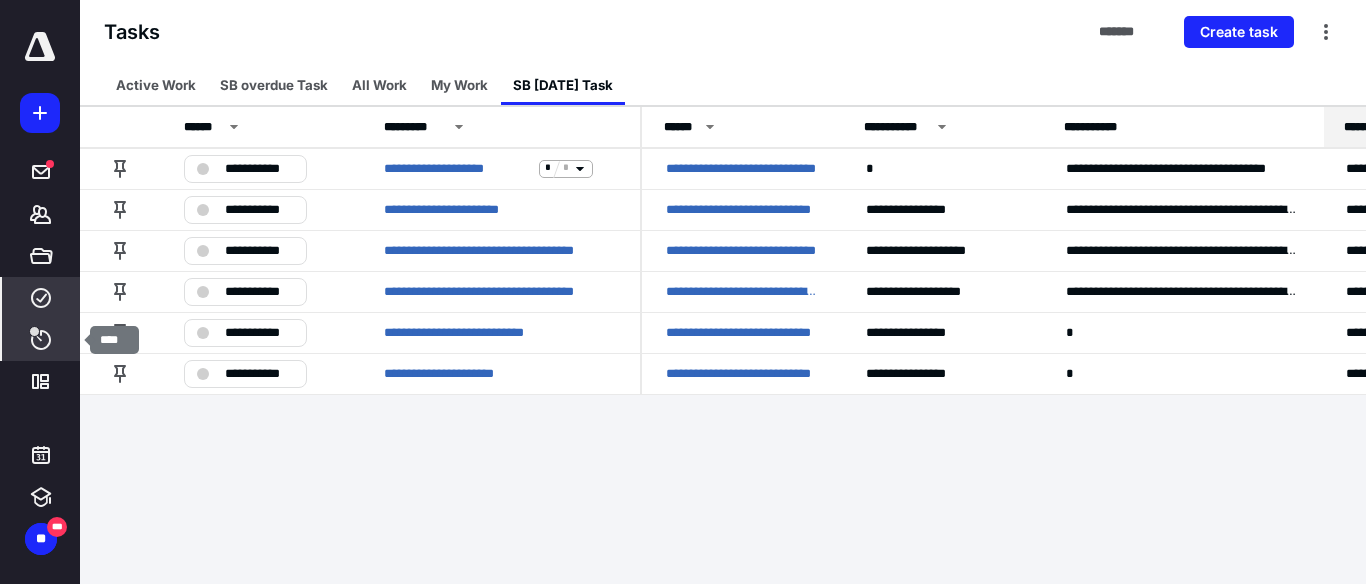 click 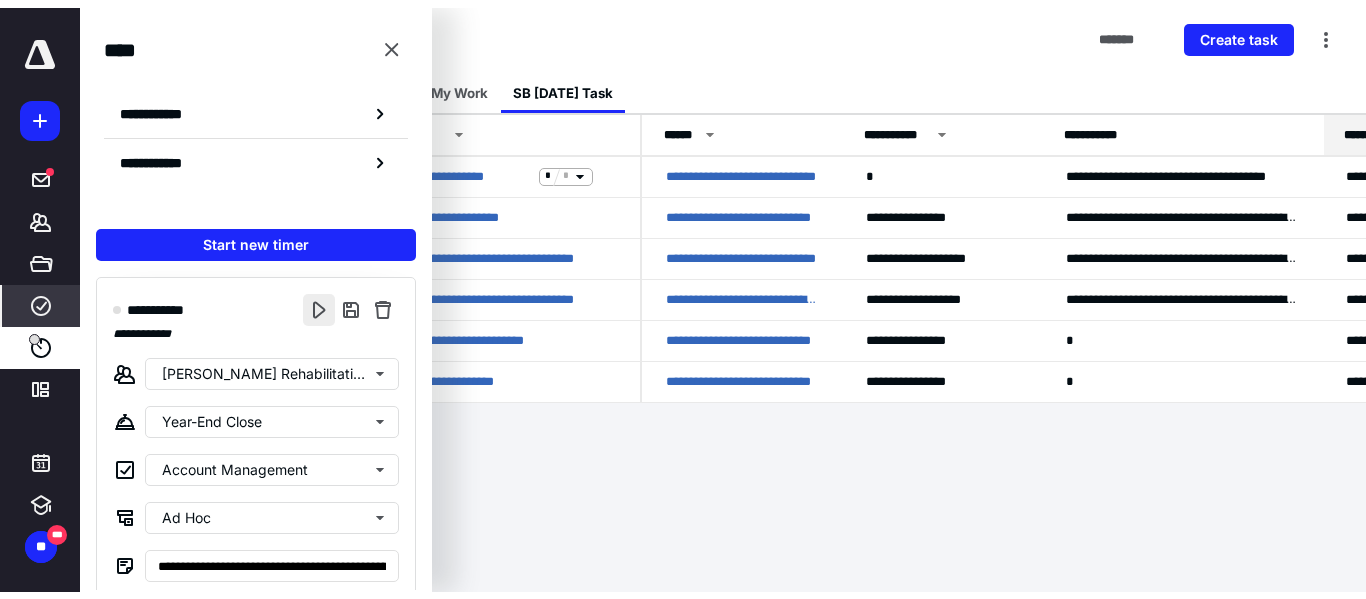 scroll, scrollTop: 1, scrollLeft: 0, axis: vertical 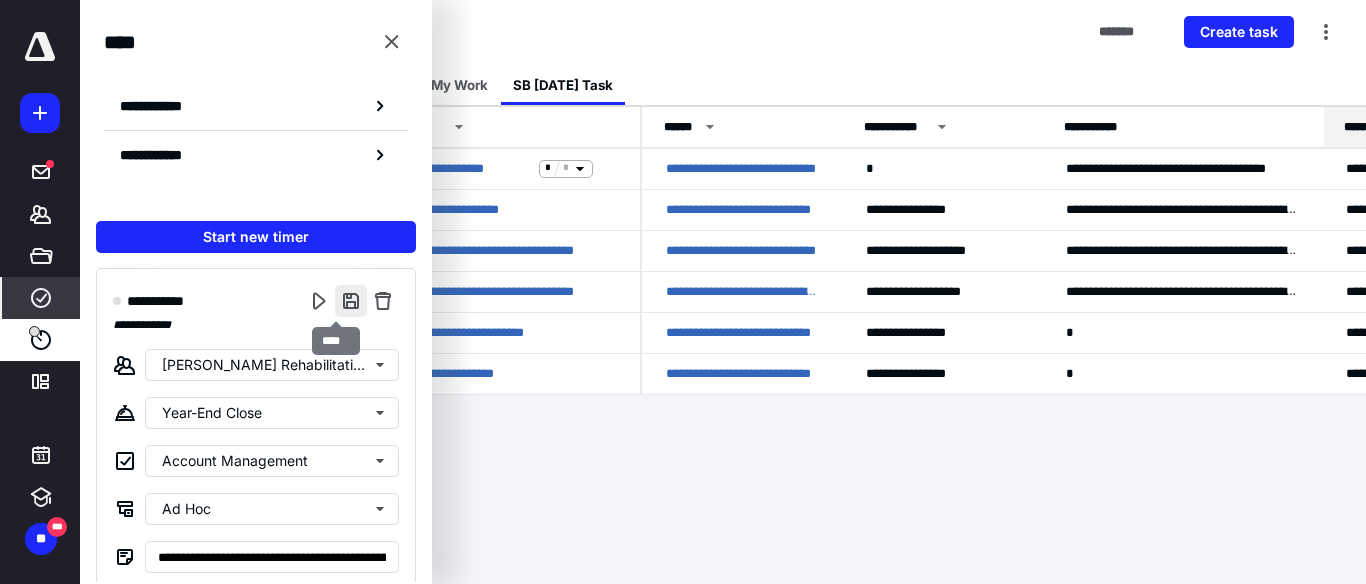 click at bounding box center (351, 301) 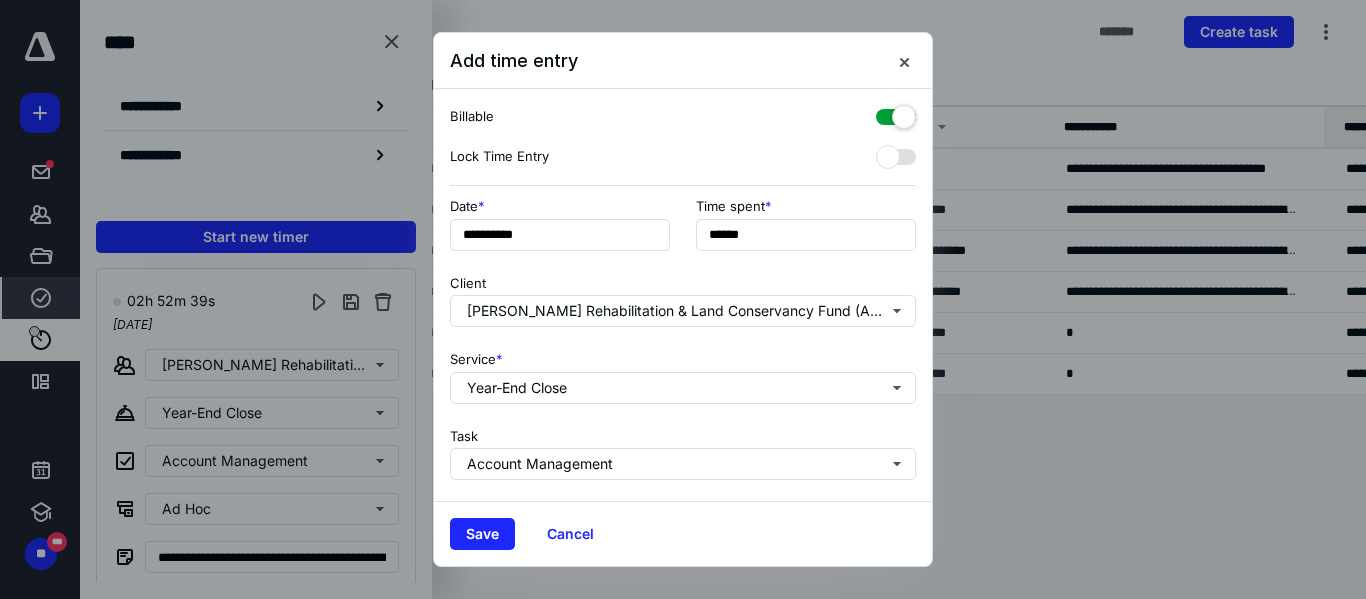 scroll, scrollTop: 303, scrollLeft: 0, axis: vertical 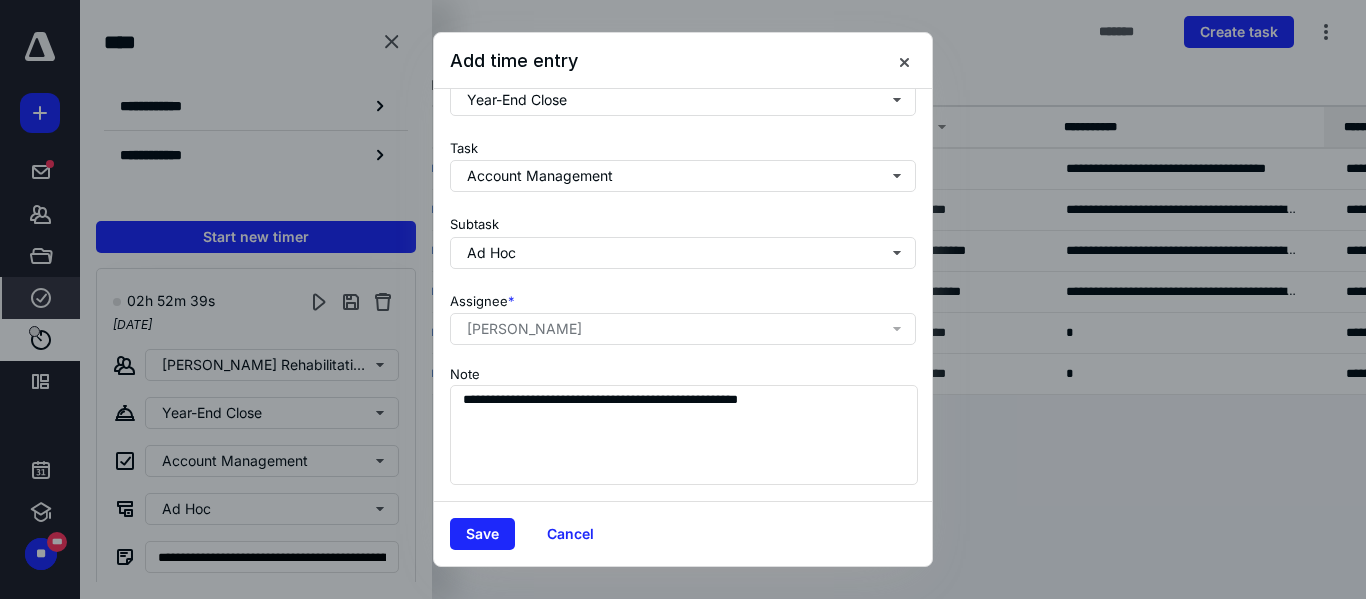 click on "Save Cancel" at bounding box center (683, 533) 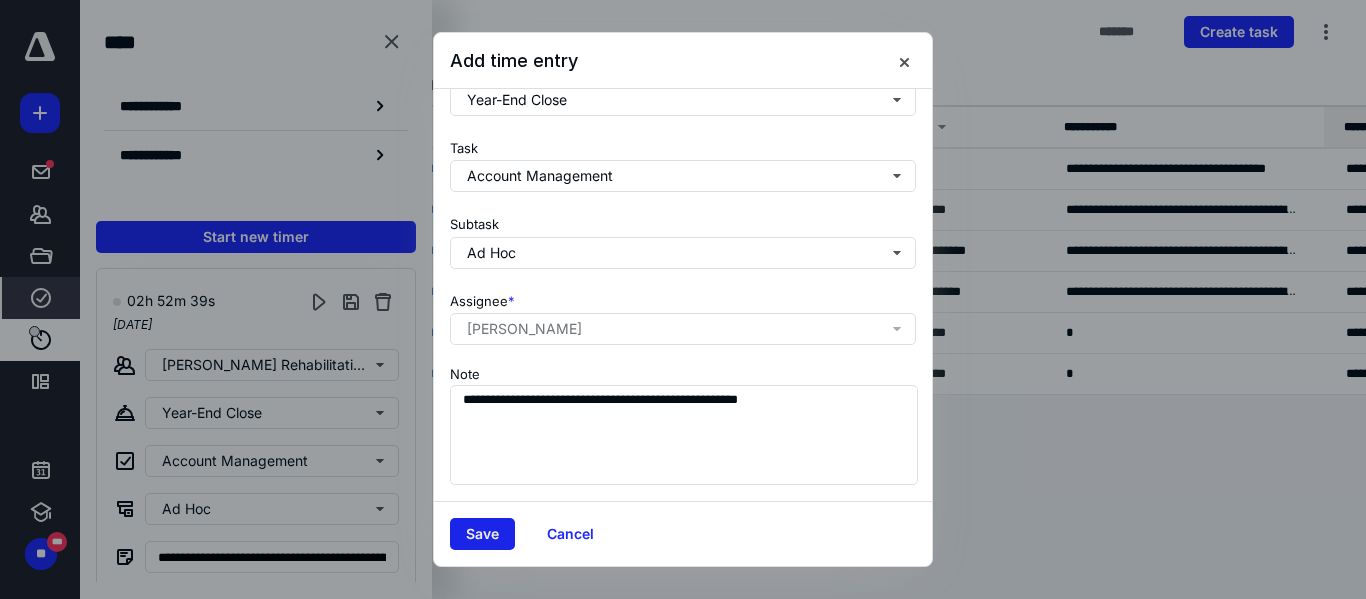 click on "Save" at bounding box center [482, 534] 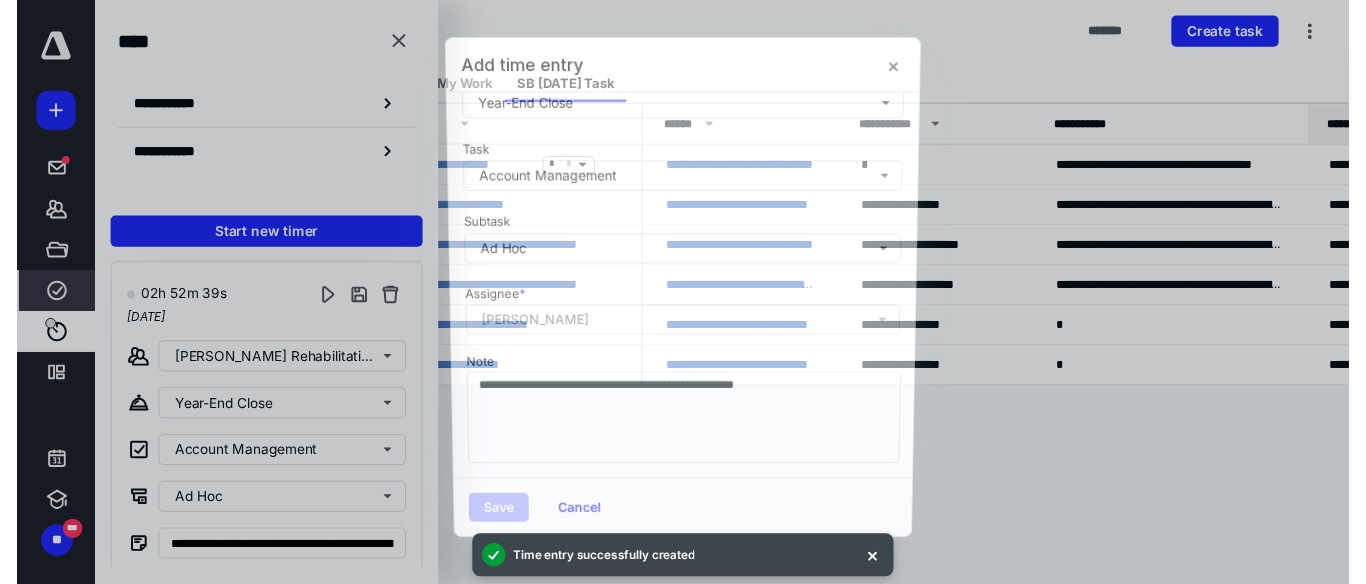 scroll, scrollTop: 0, scrollLeft: 0, axis: both 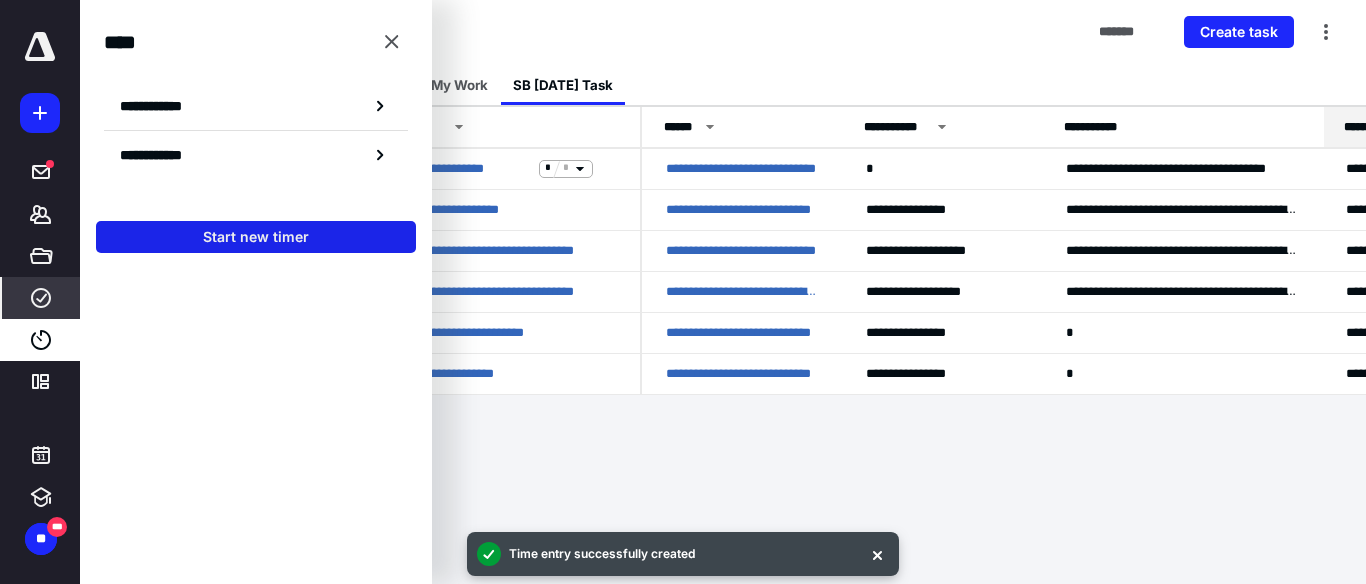 click on "Start new timer" at bounding box center (256, 237) 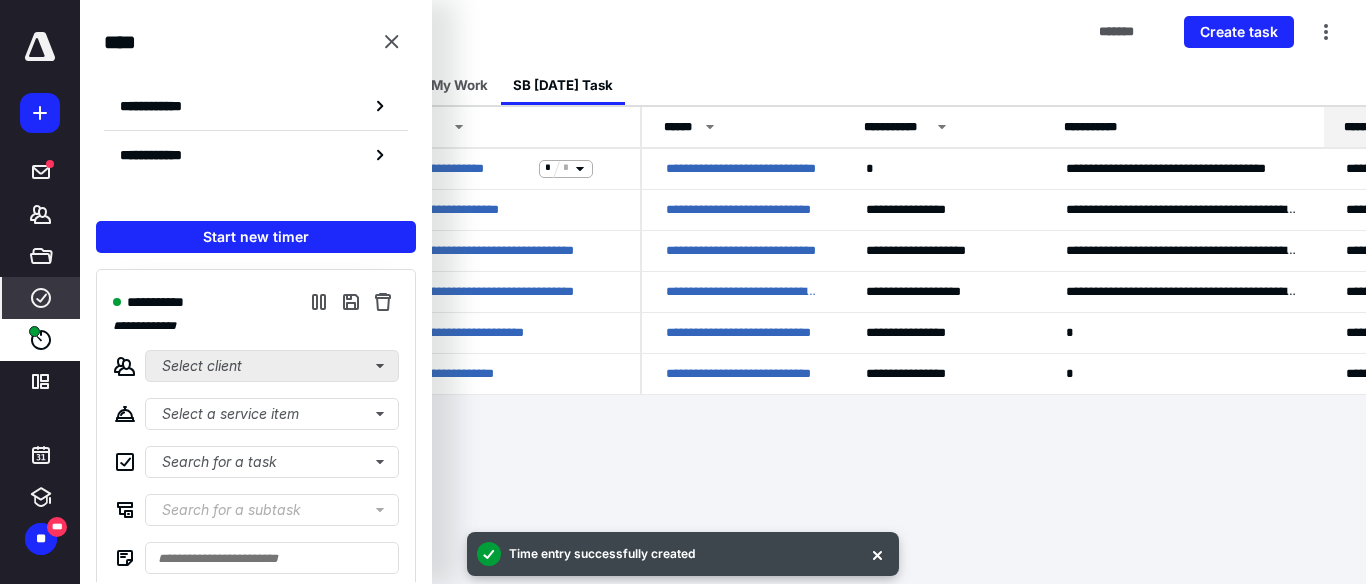 type 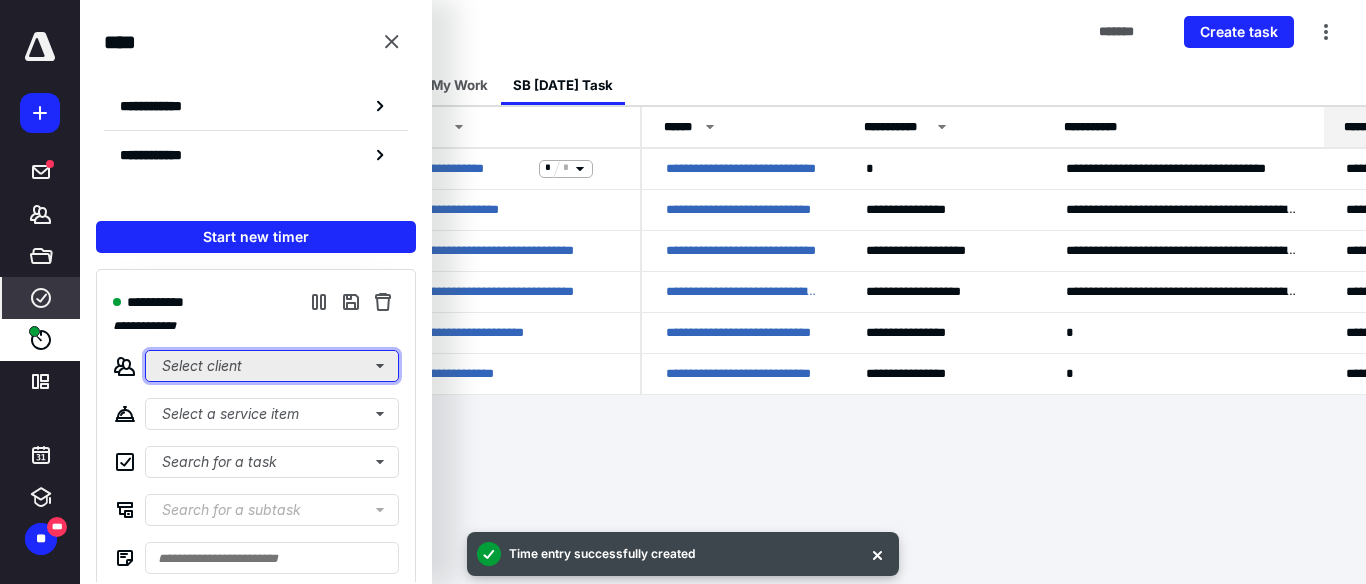 click on "Select client" at bounding box center [272, 366] 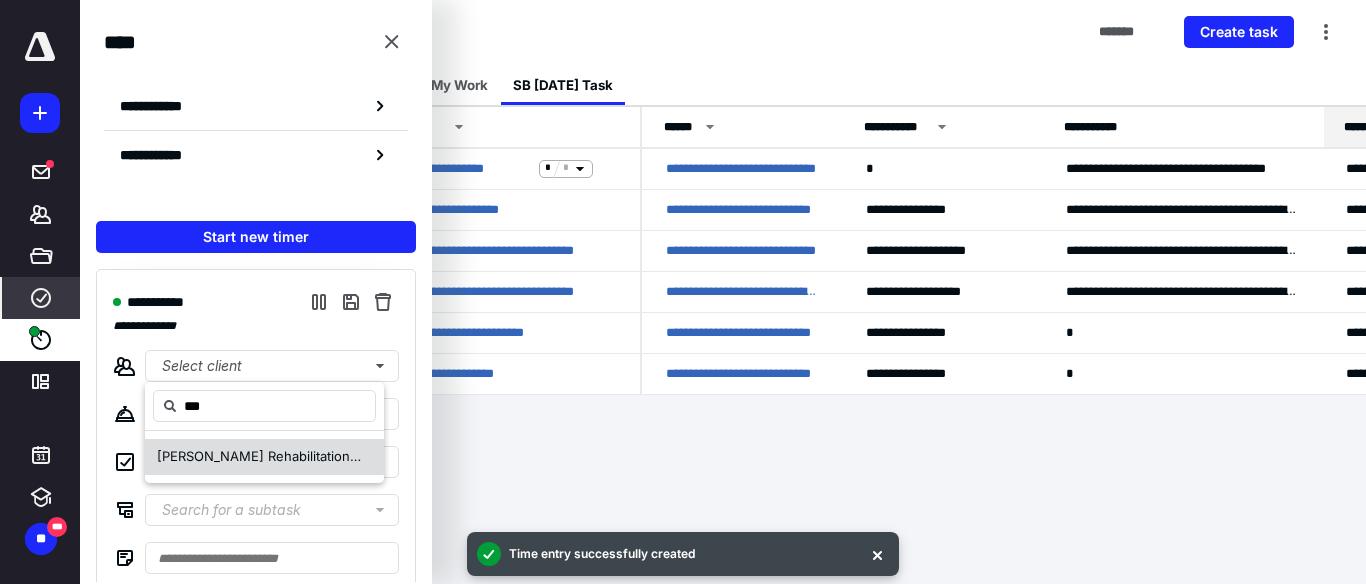 click on "[PERSON_NAME] Rehabilitation & Land Conservancy Fund ( AKD )" at bounding box center [264, 457] 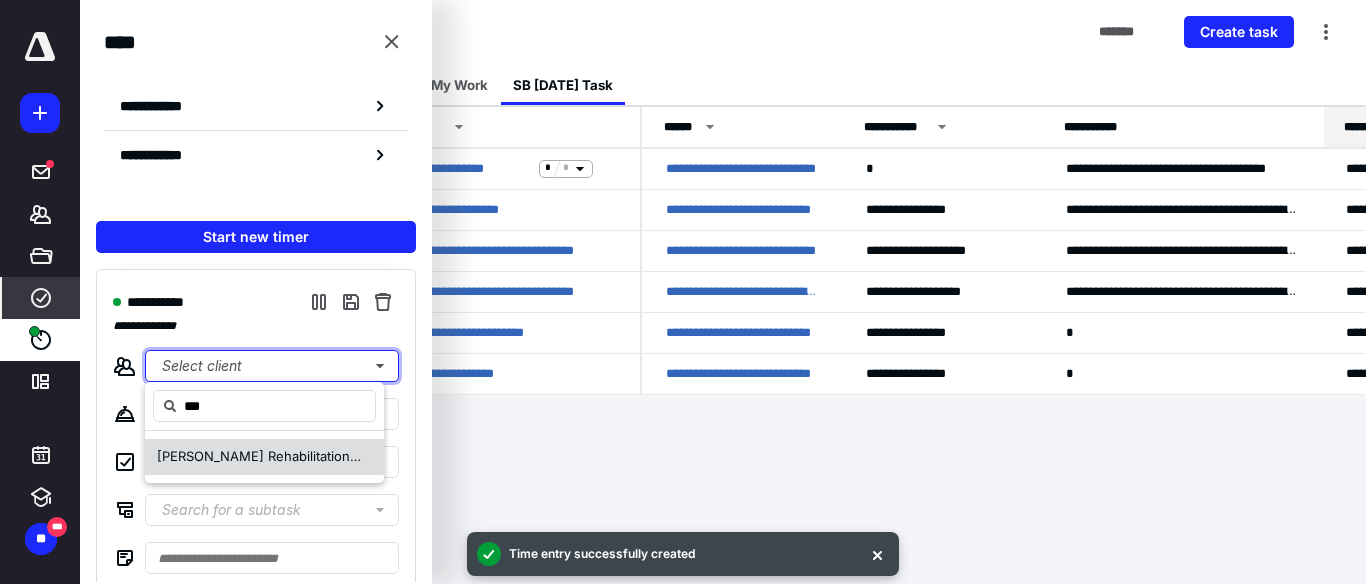 type 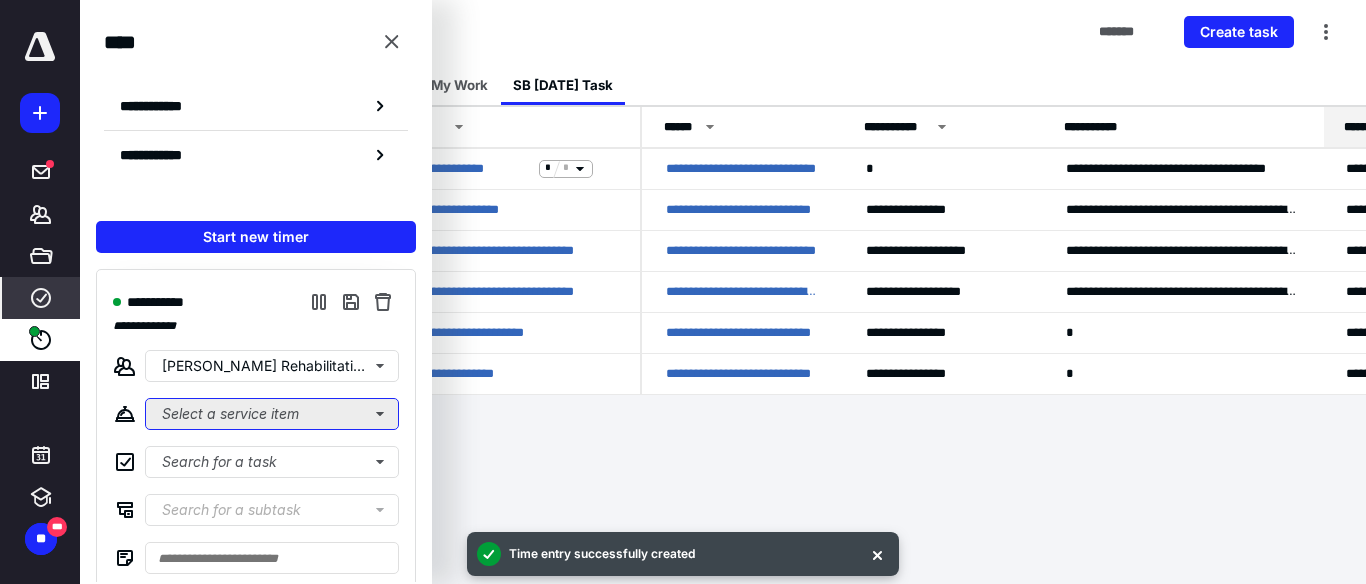 click on "Select a service item" at bounding box center (272, 414) 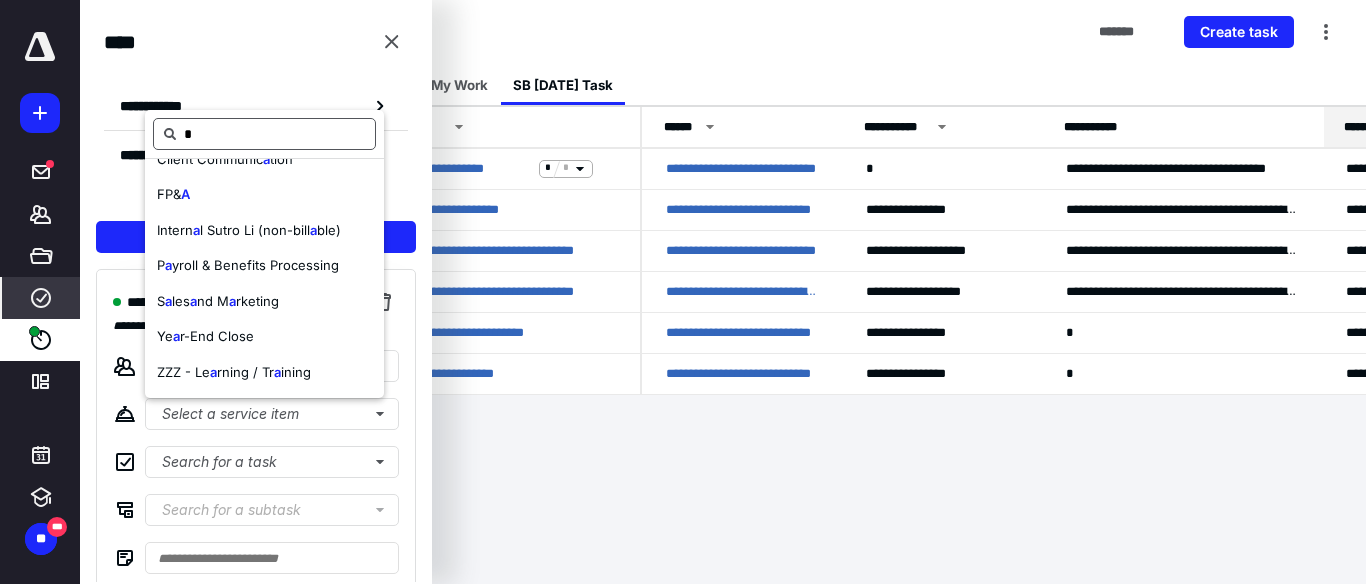 scroll, scrollTop: 0, scrollLeft: 0, axis: both 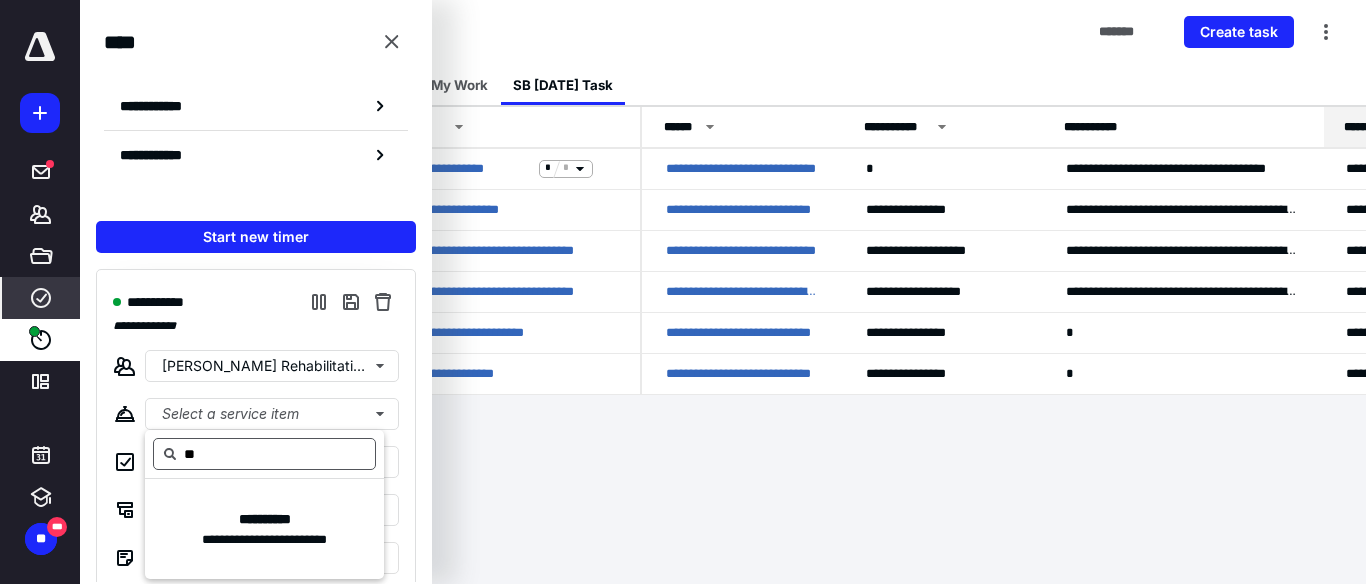 type on "*" 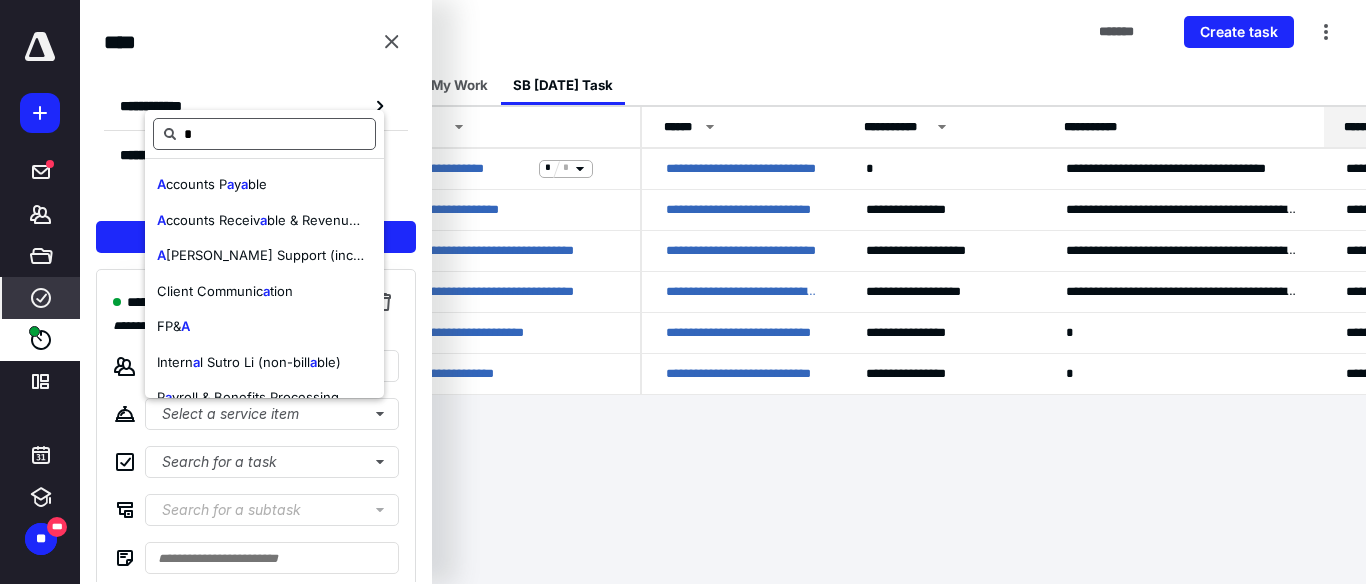 type 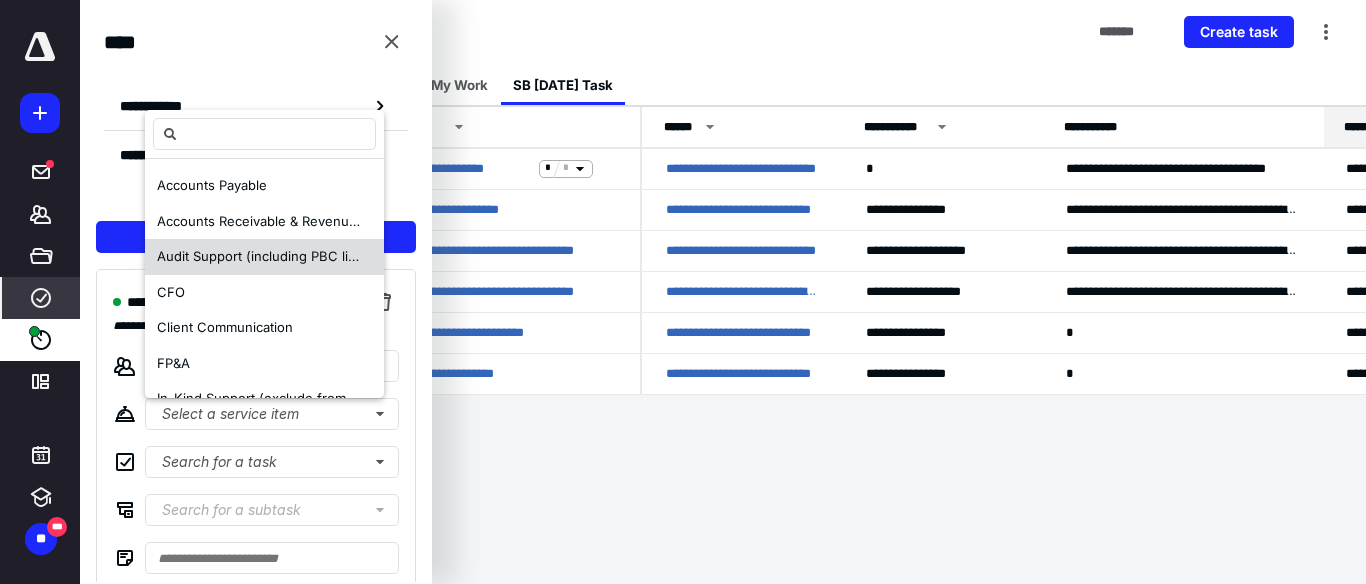 scroll, scrollTop: 37, scrollLeft: 0, axis: vertical 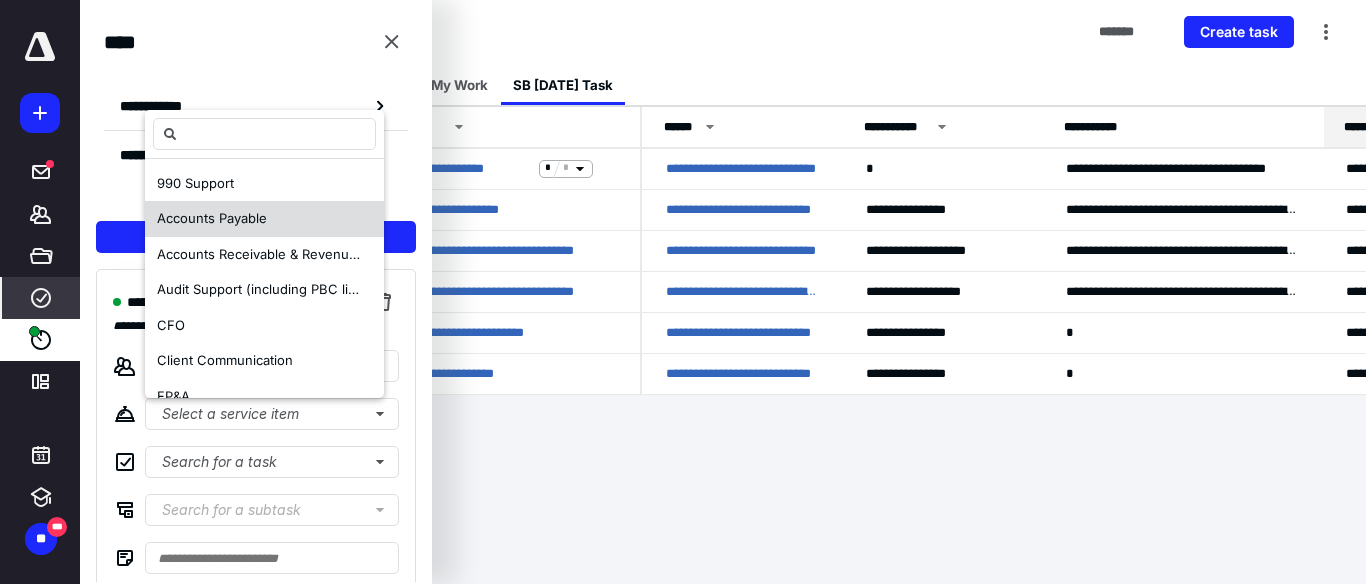 click on "Accounts Payable" at bounding box center [212, 218] 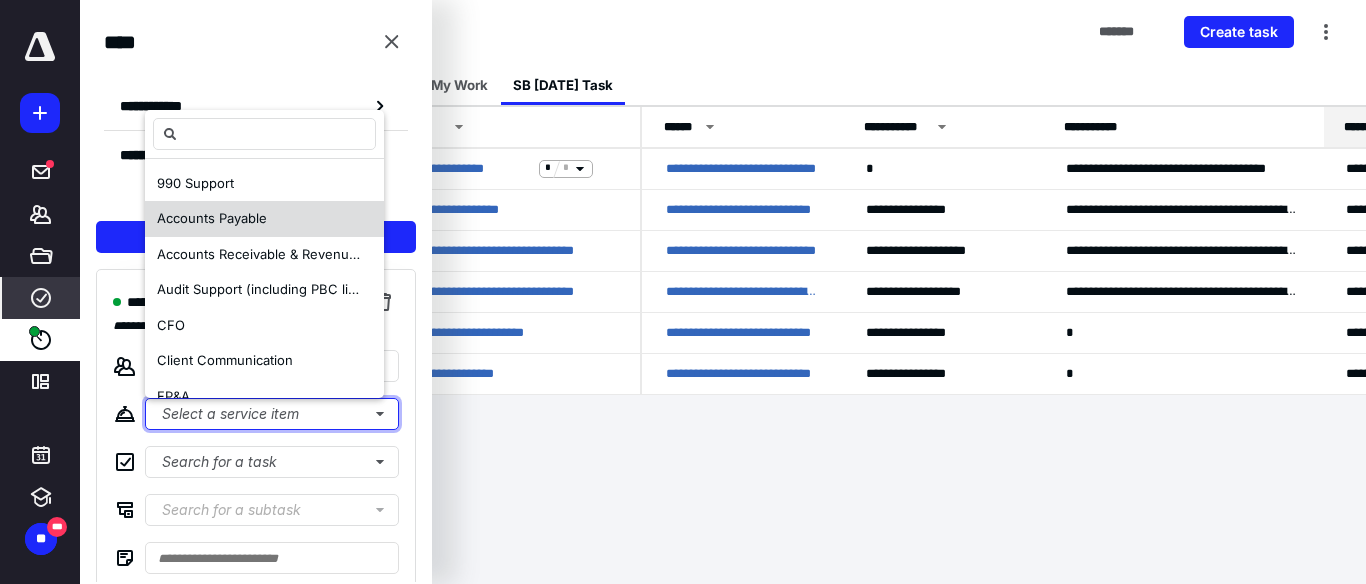 scroll, scrollTop: 0, scrollLeft: 0, axis: both 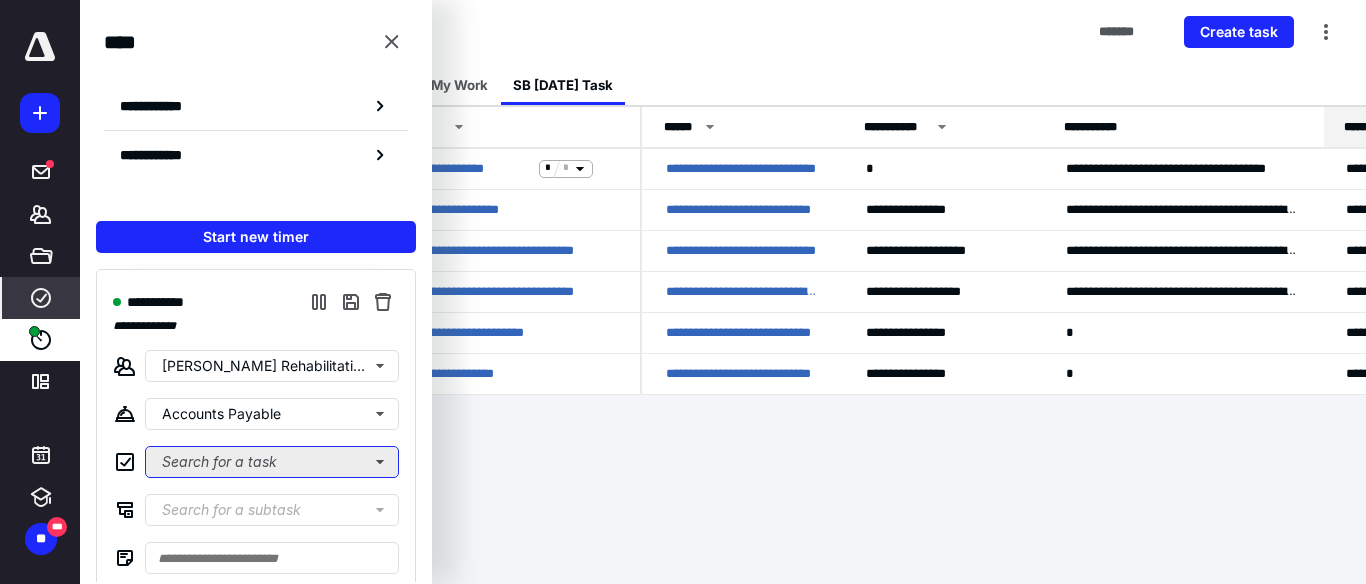click on "Search for a task" at bounding box center (272, 462) 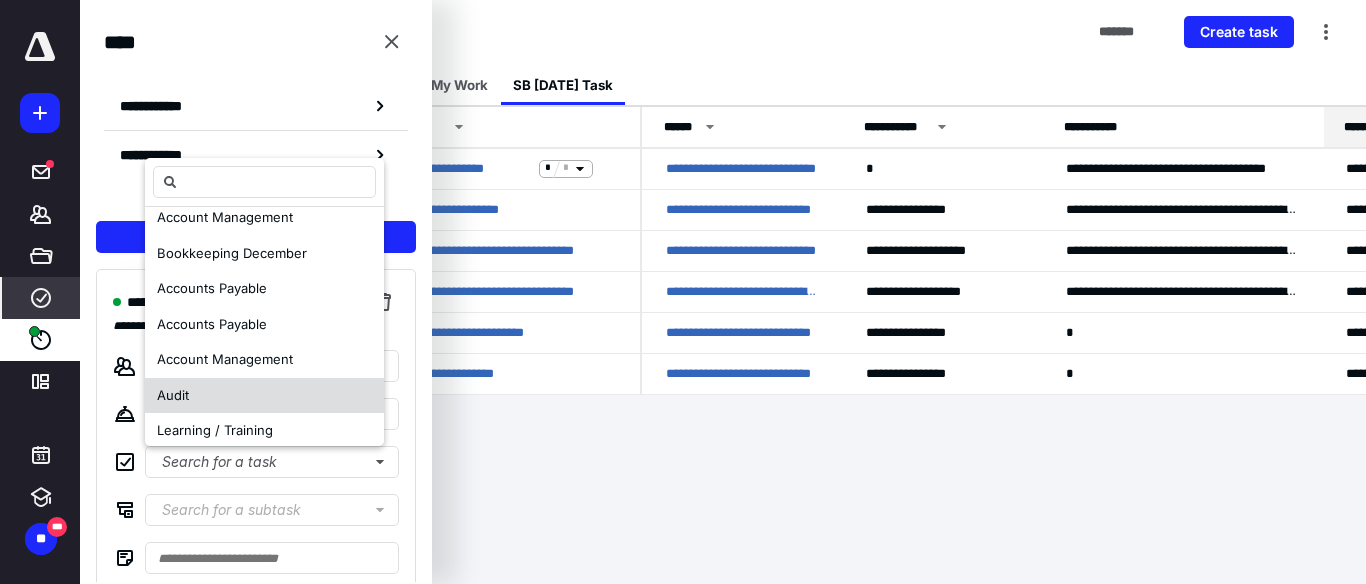 scroll, scrollTop: 439, scrollLeft: 0, axis: vertical 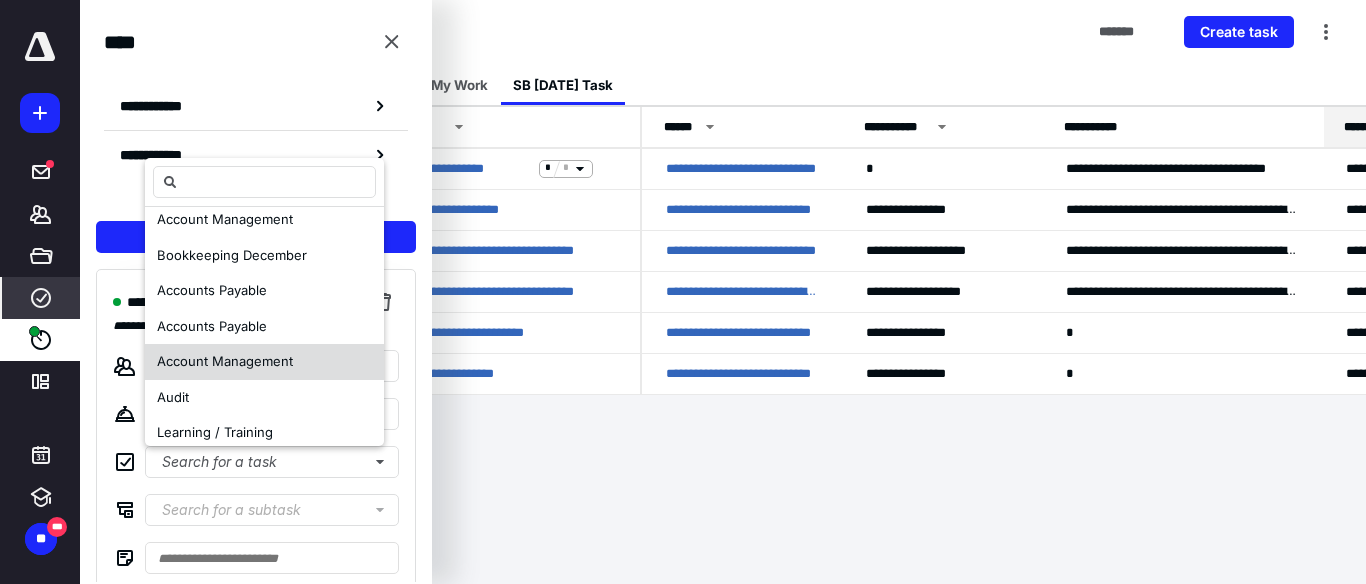 click on "Account Management" at bounding box center [225, 361] 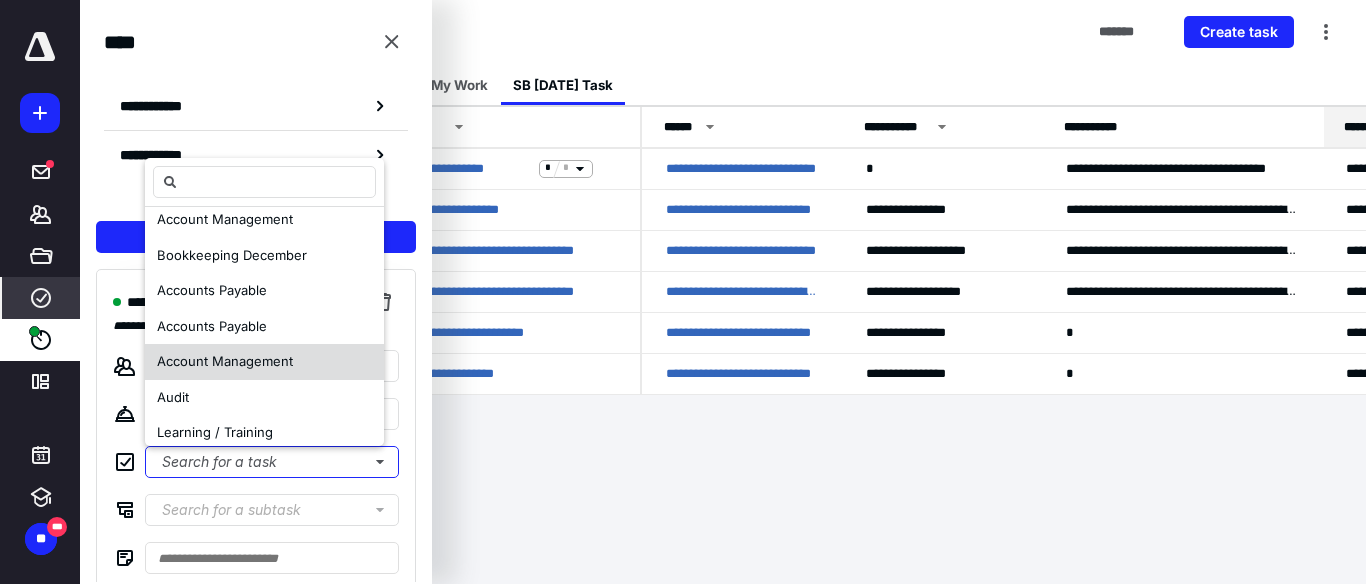 scroll, scrollTop: 0, scrollLeft: 0, axis: both 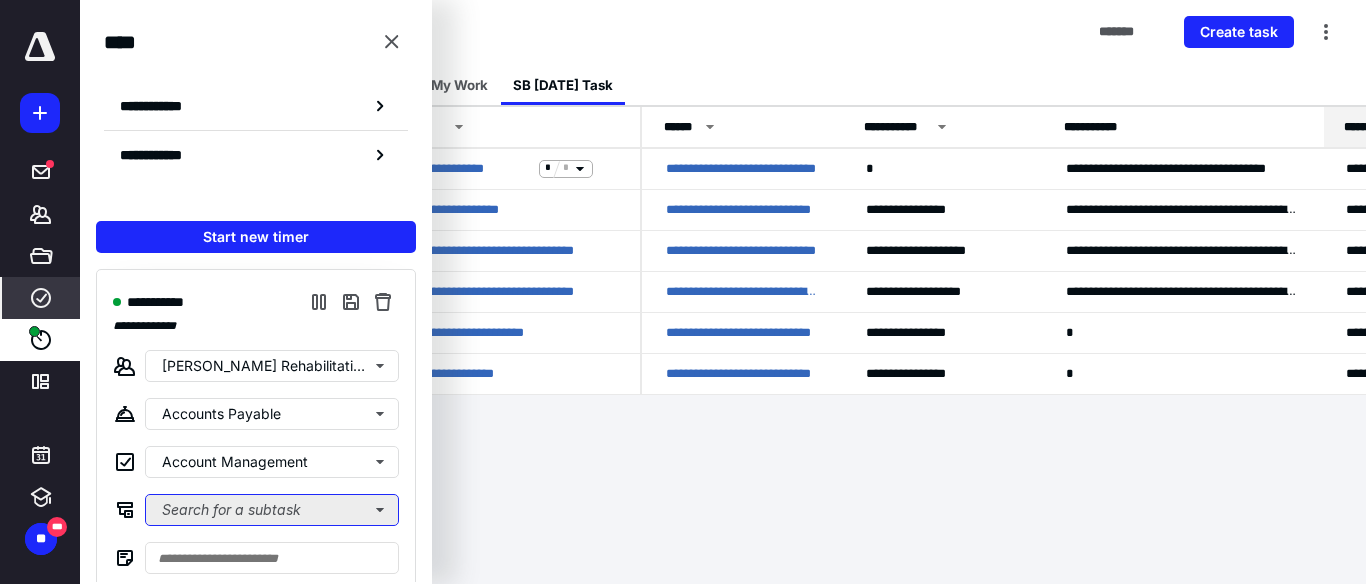 click on "Search for a subtask" at bounding box center (272, 510) 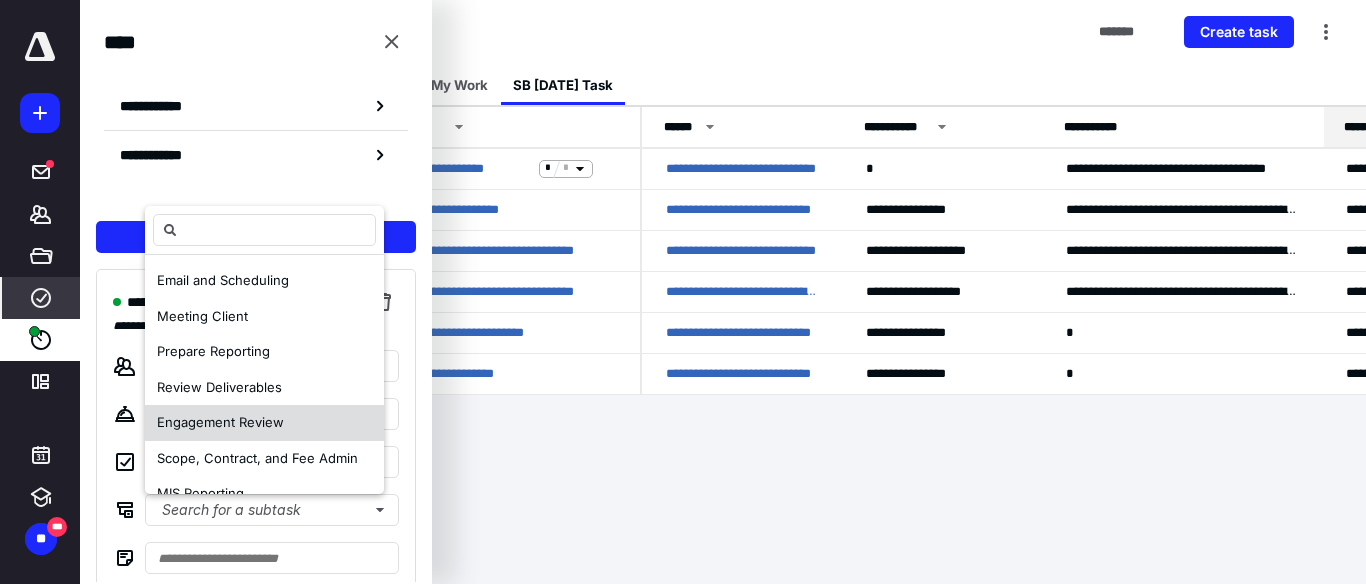 scroll, scrollTop: 97, scrollLeft: 0, axis: vertical 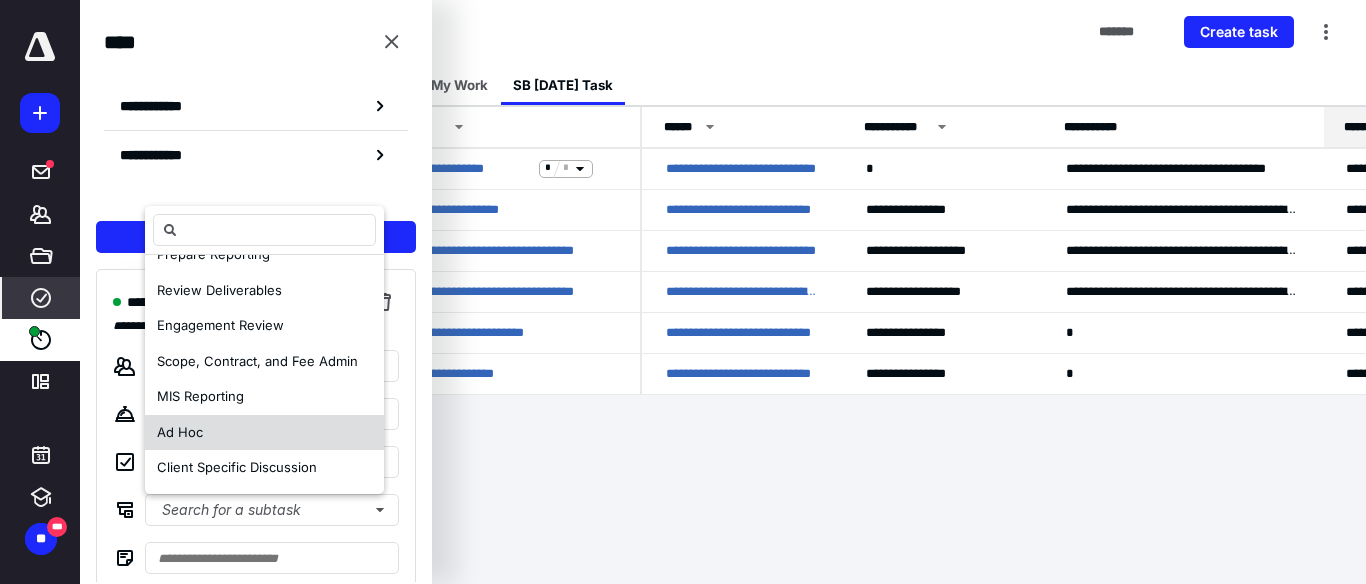 click on "Ad Hoc" at bounding box center [264, 433] 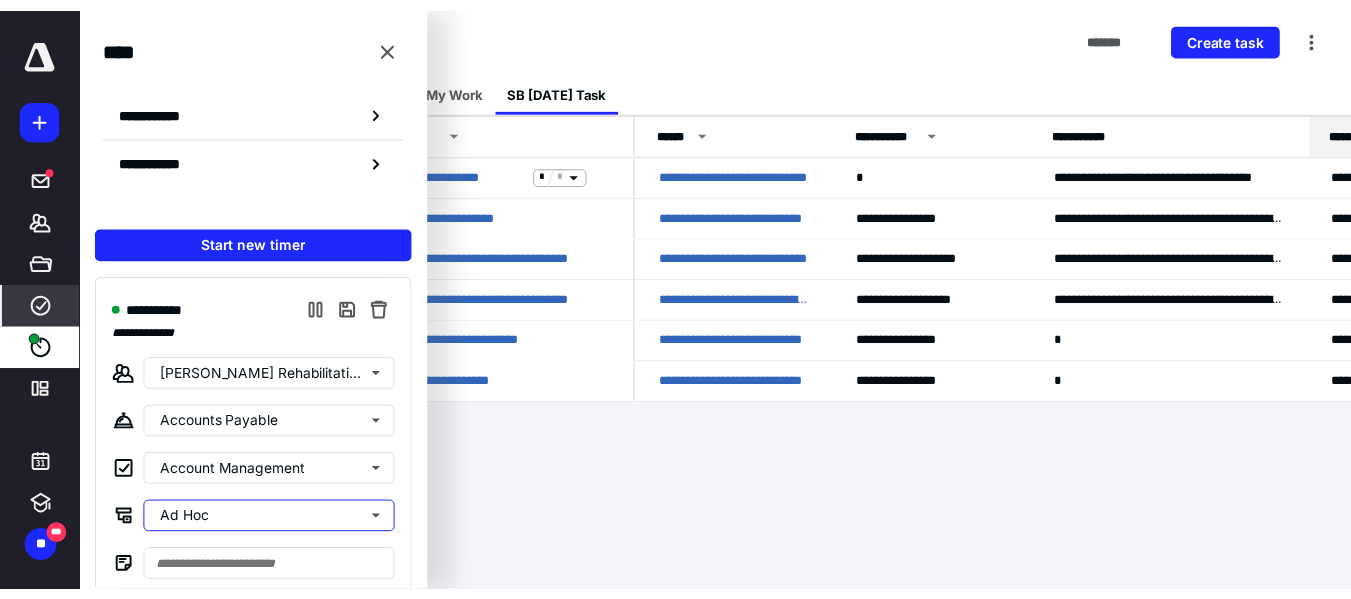 scroll, scrollTop: 0, scrollLeft: 0, axis: both 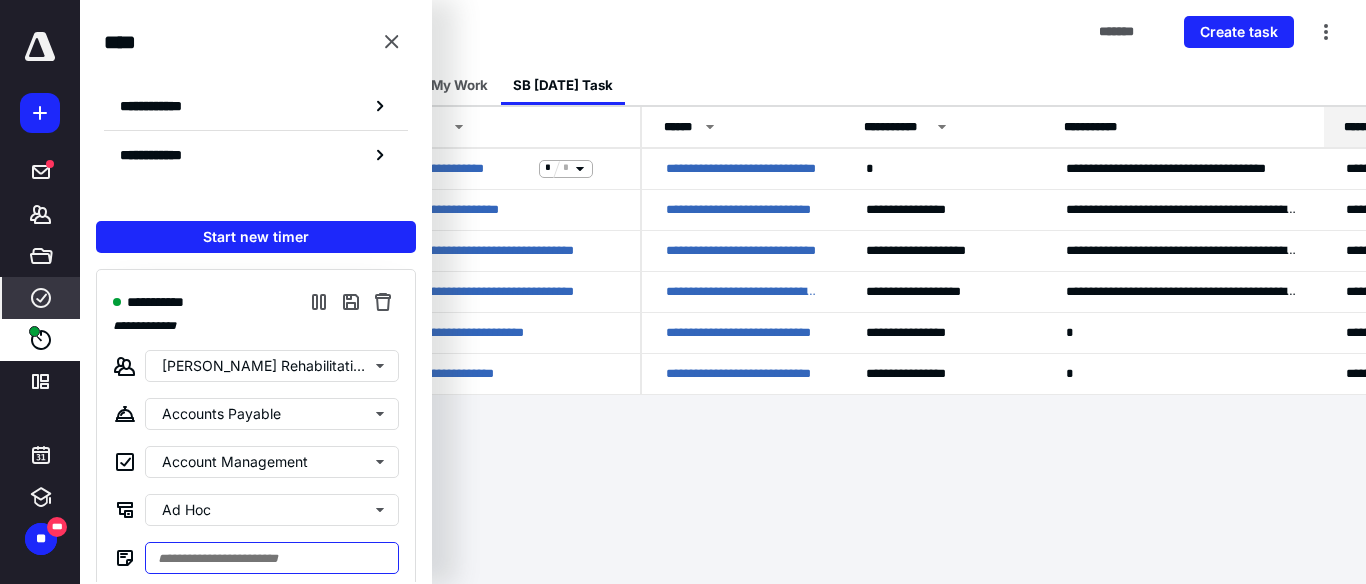 click at bounding box center (272, 558) 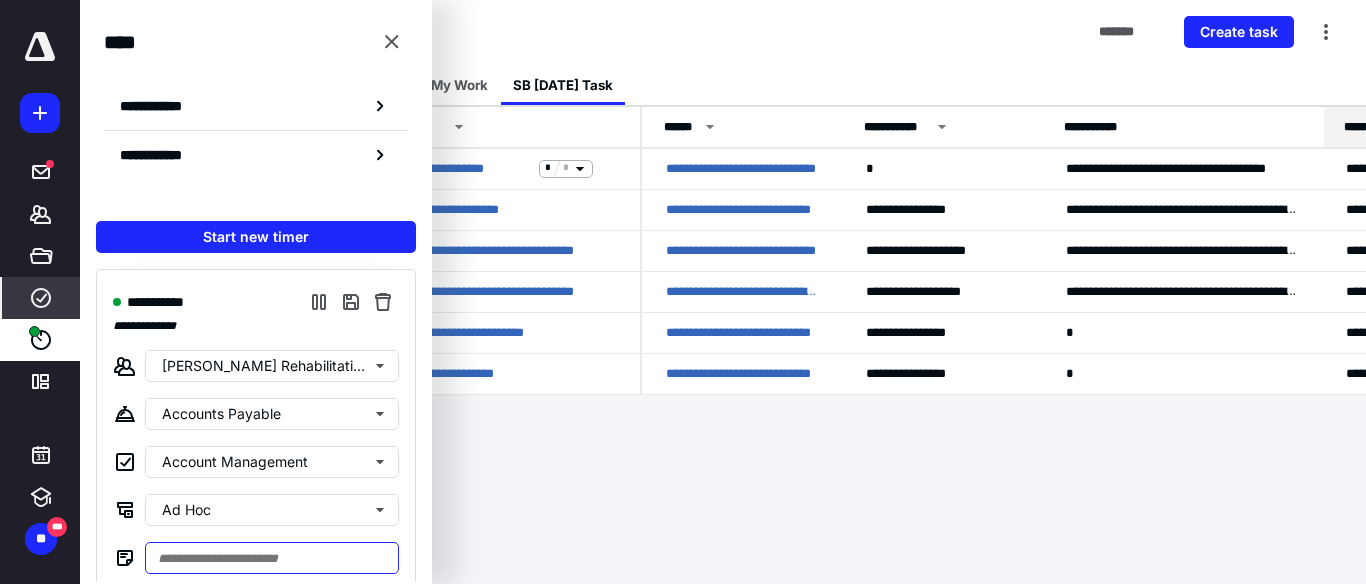 paste on "**********" 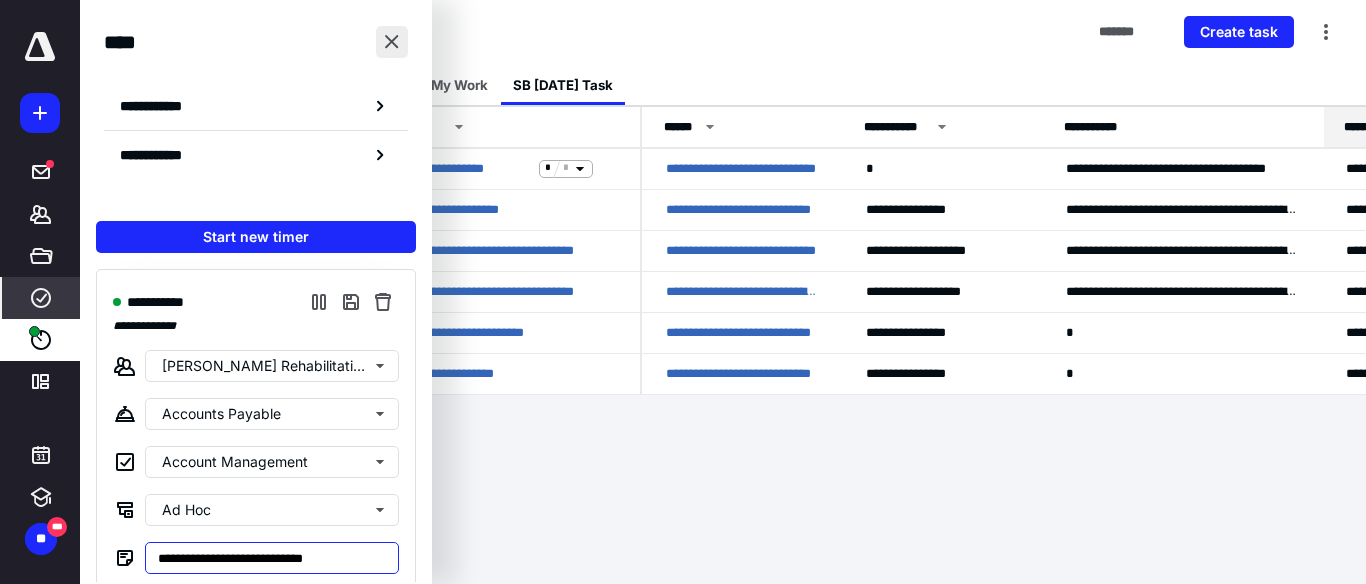 type on "**********" 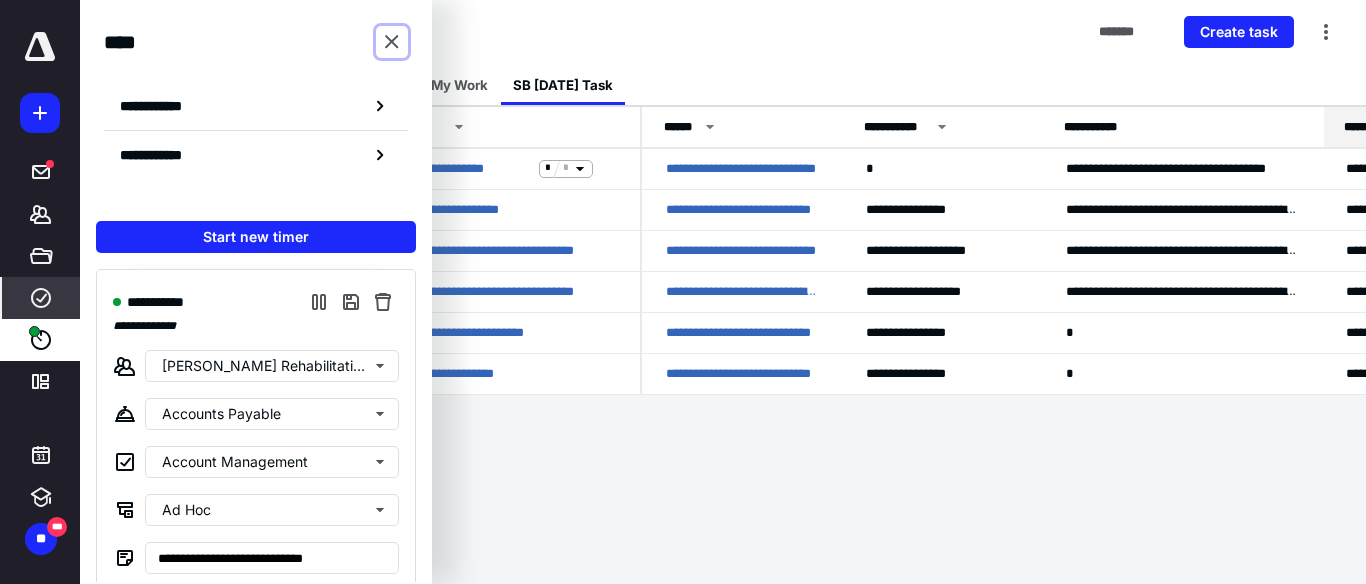 drag, startPoint x: 401, startPoint y: 45, endPoint x: 165, endPoint y: -121, distance: 288.53424 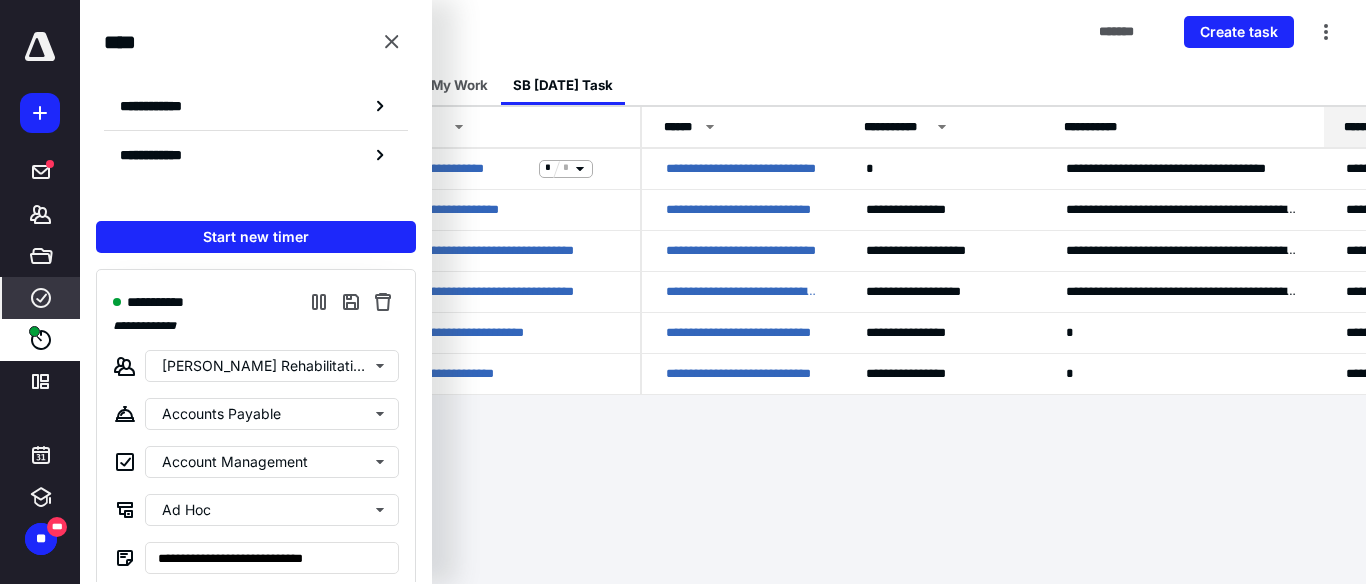 click on "**********" at bounding box center [683, 292] 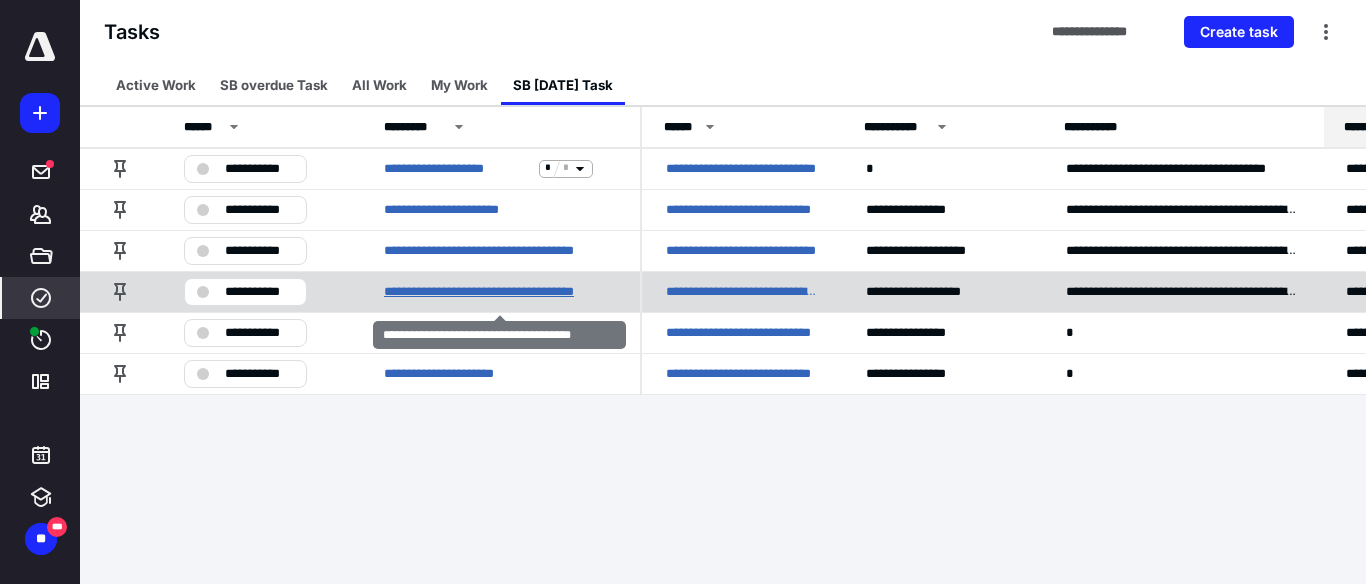 click on "**********" at bounding box center (500, 292) 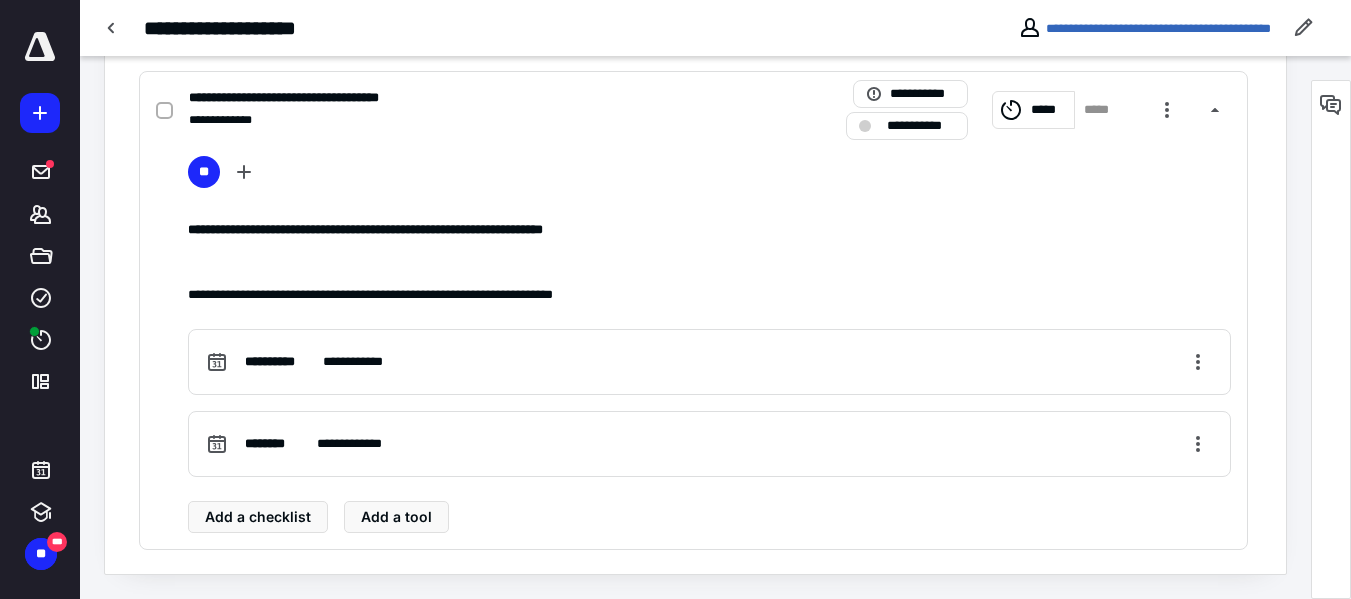 scroll, scrollTop: 463, scrollLeft: 0, axis: vertical 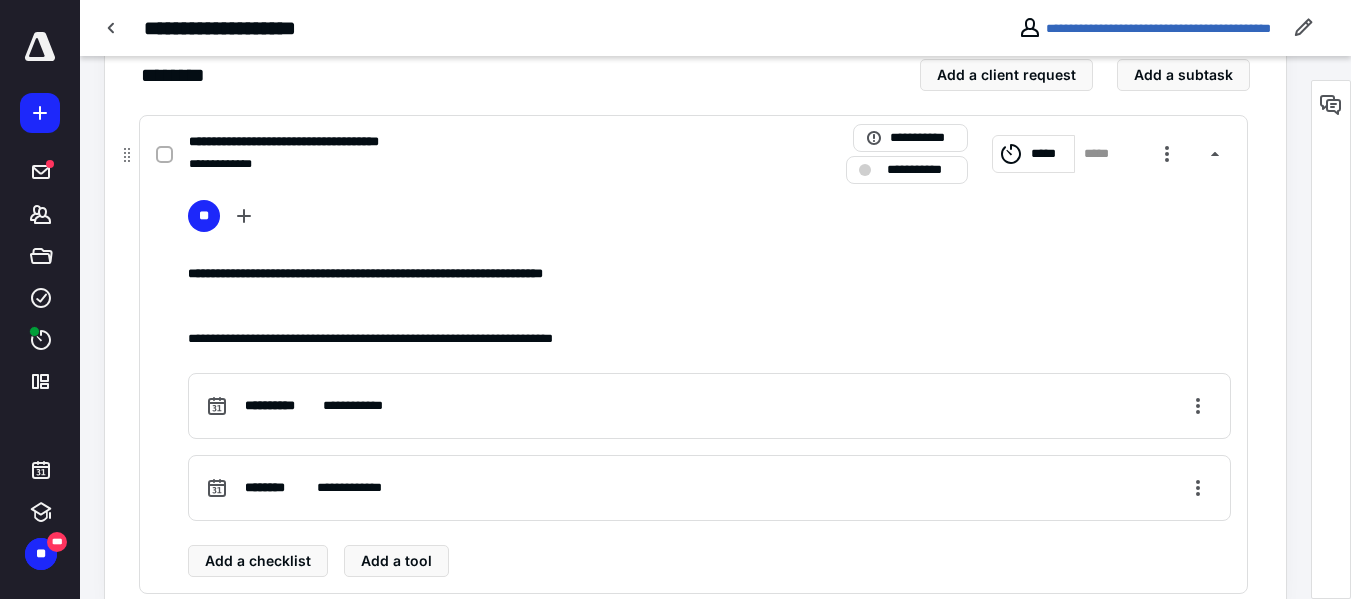 click on "*****" at bounding box center [1033, 154] 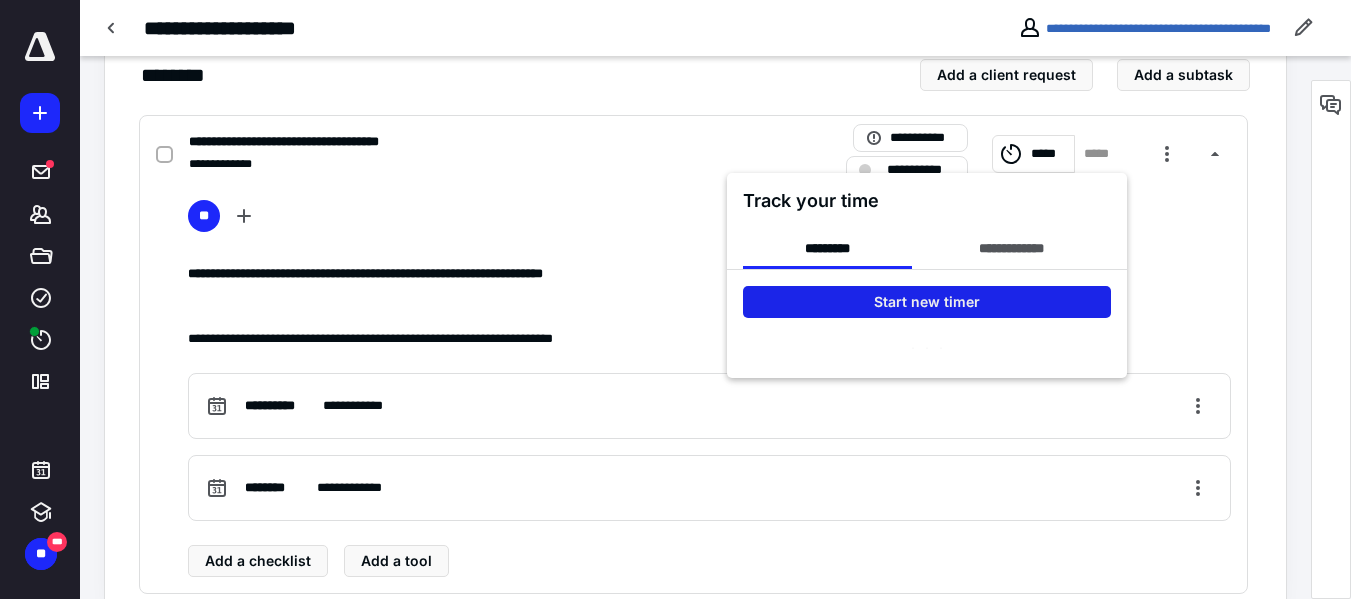 click on "Start new timer" at bounding box center (927, 302) 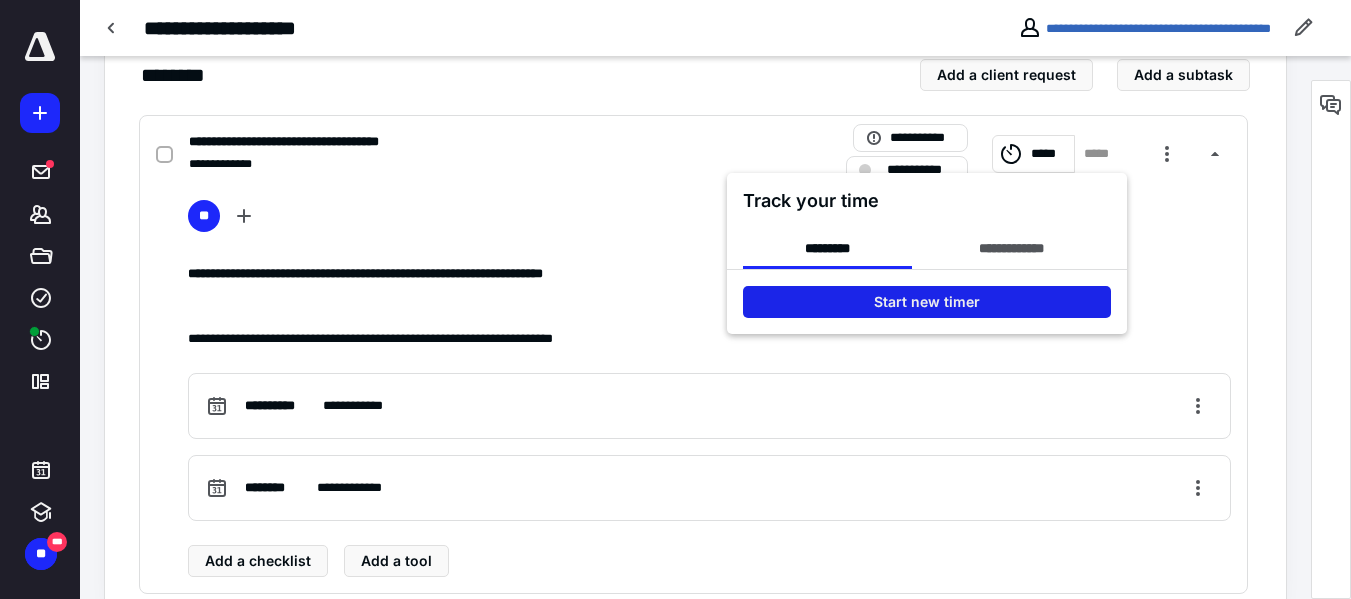 click on "Start new timer" at bounding box center [927, 302] 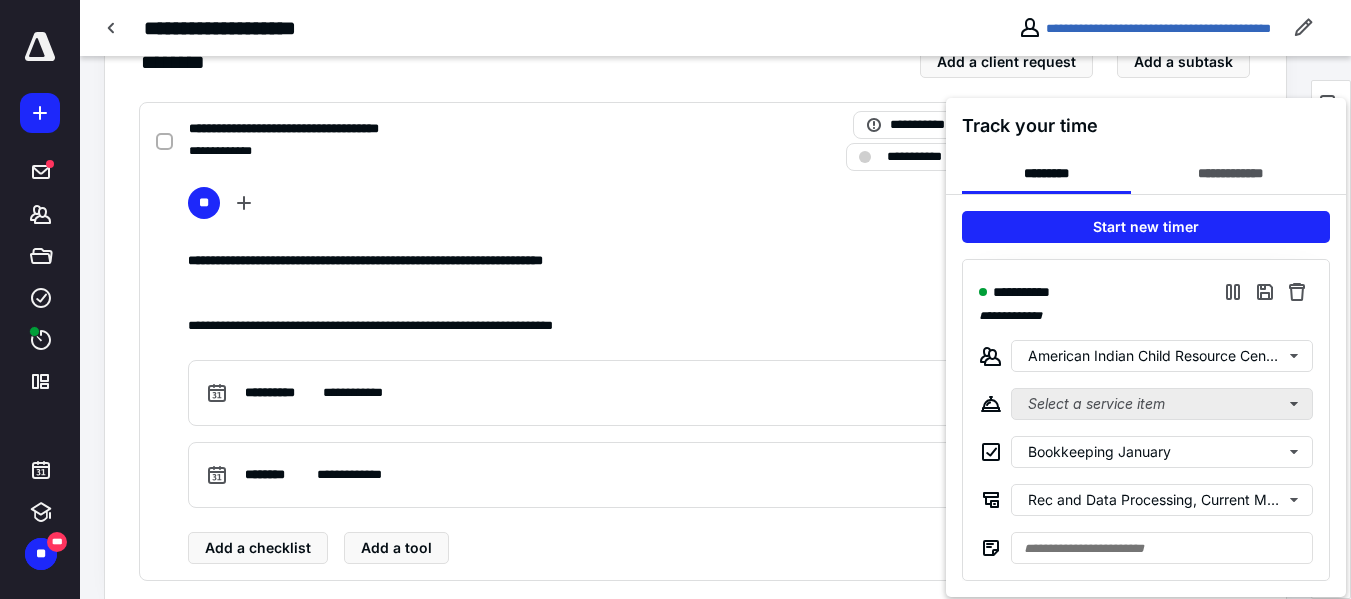 scroll, scrollTop: 477, scrollLeft: 0, axis: vertical 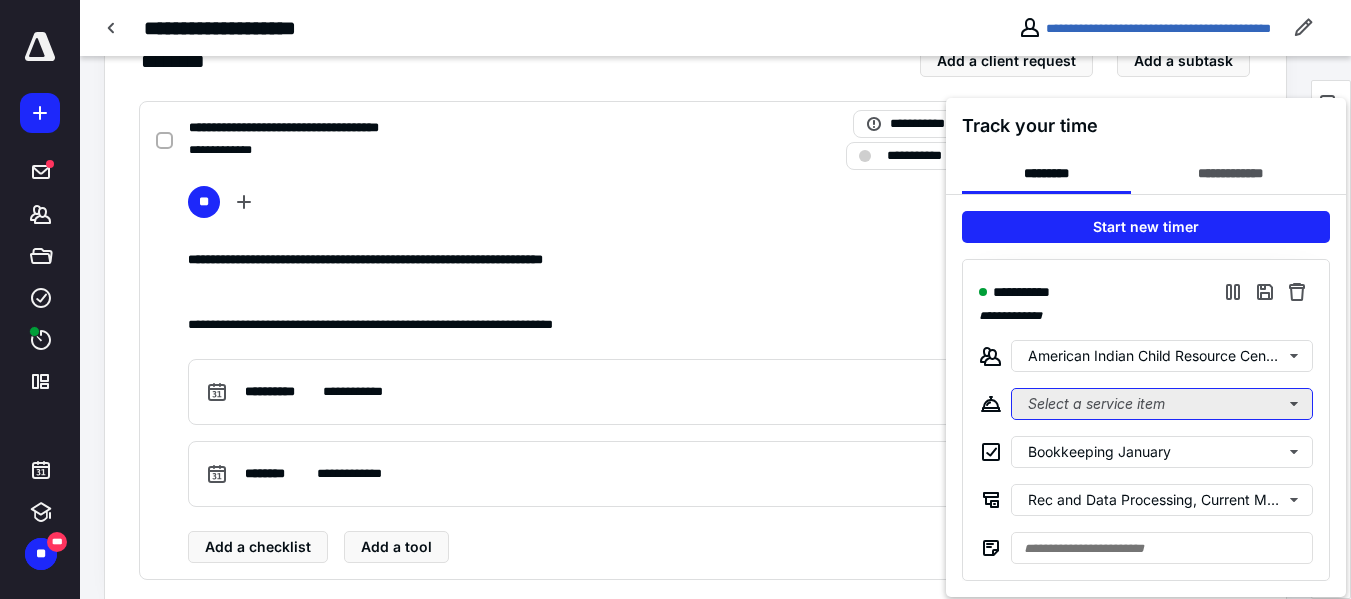 click on "Select a service item" at bounding box center [1162, 404] 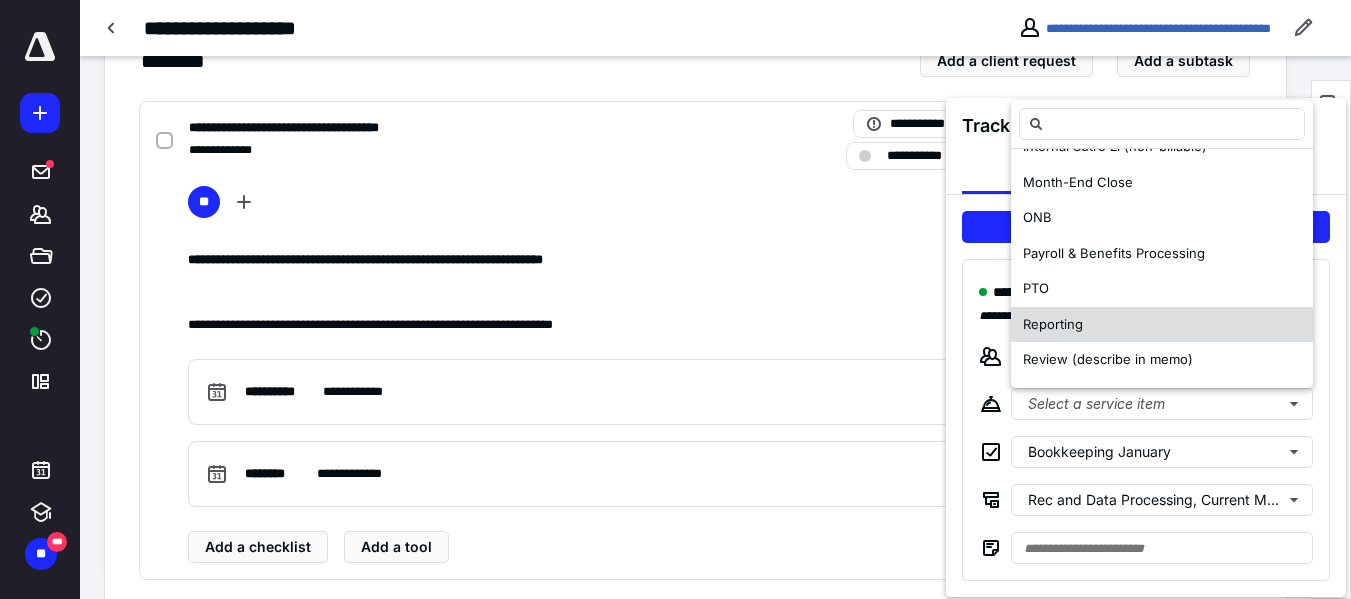 scroll, scrollTop: 268, scrollLeft: 0, axis: vertical 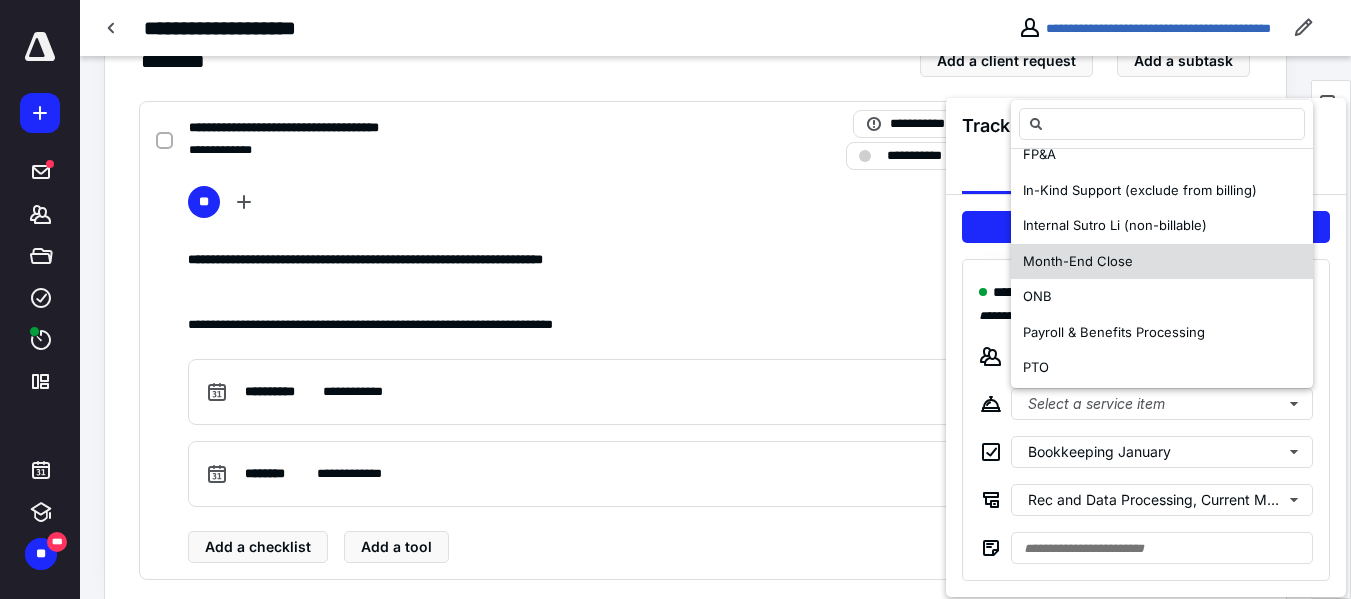 click on "Month-End Close" at bounding box center [1078, 261] 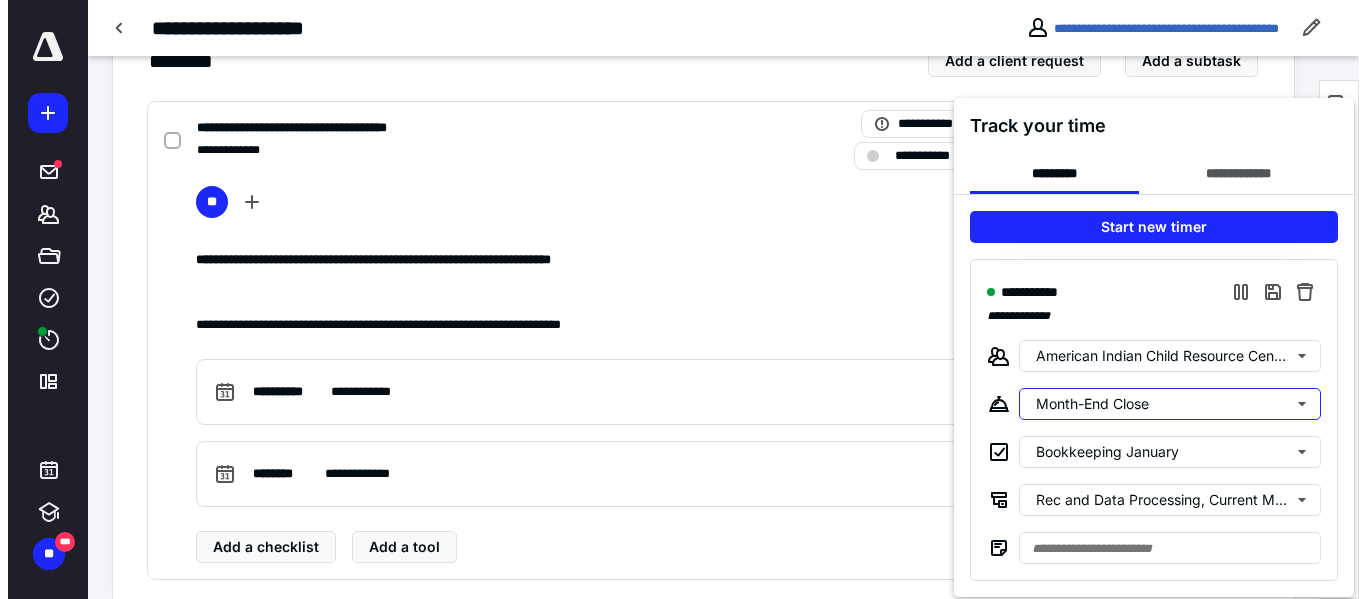 scroll, scrollTop: 0, scrollLeft: 0, axis: both 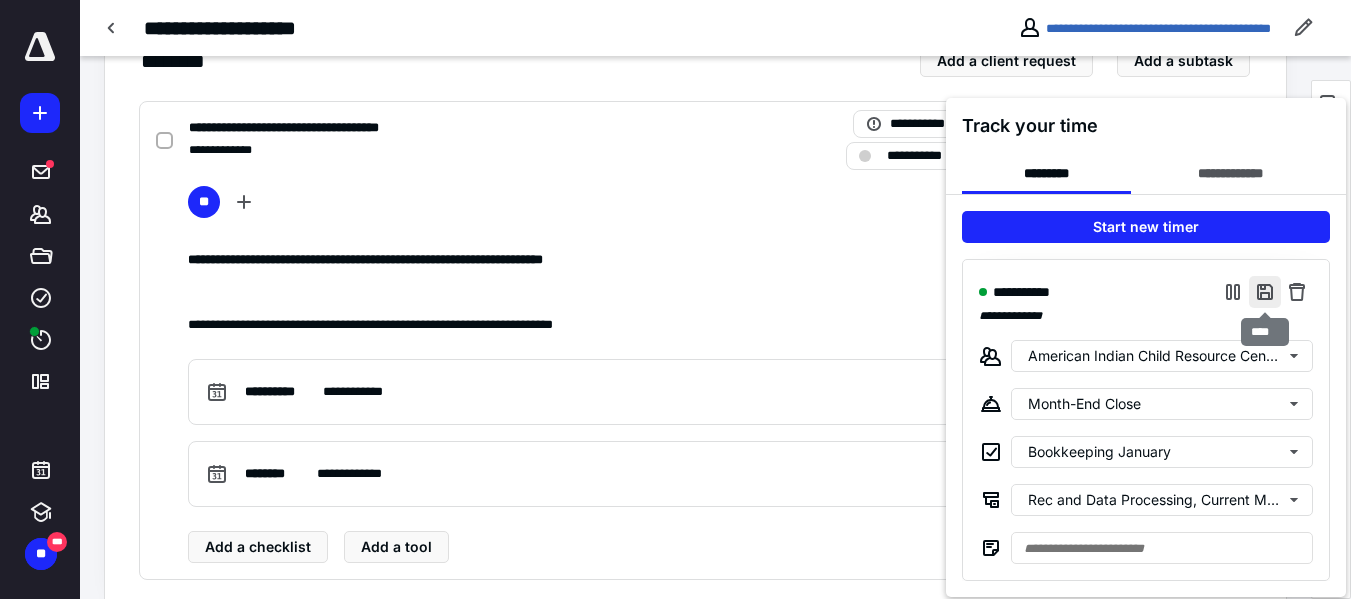 click at bounding box center [1265, 292] 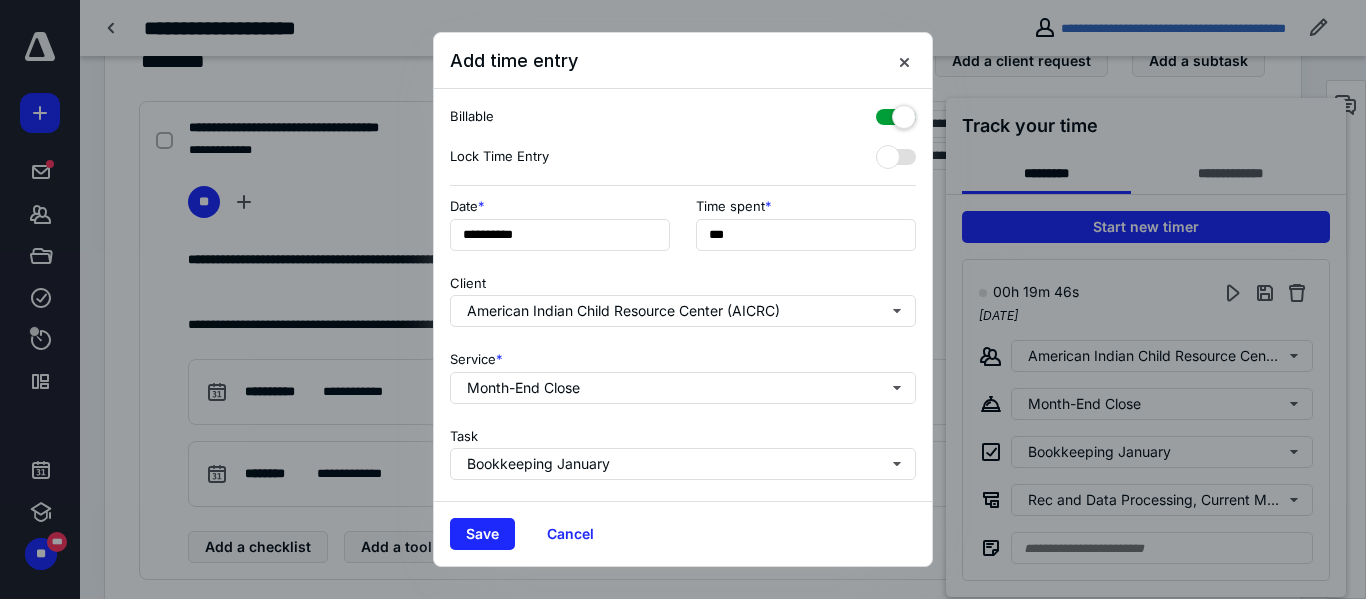 scroll, scrollTop: 303, scrollLeft: 0, axis: vertical 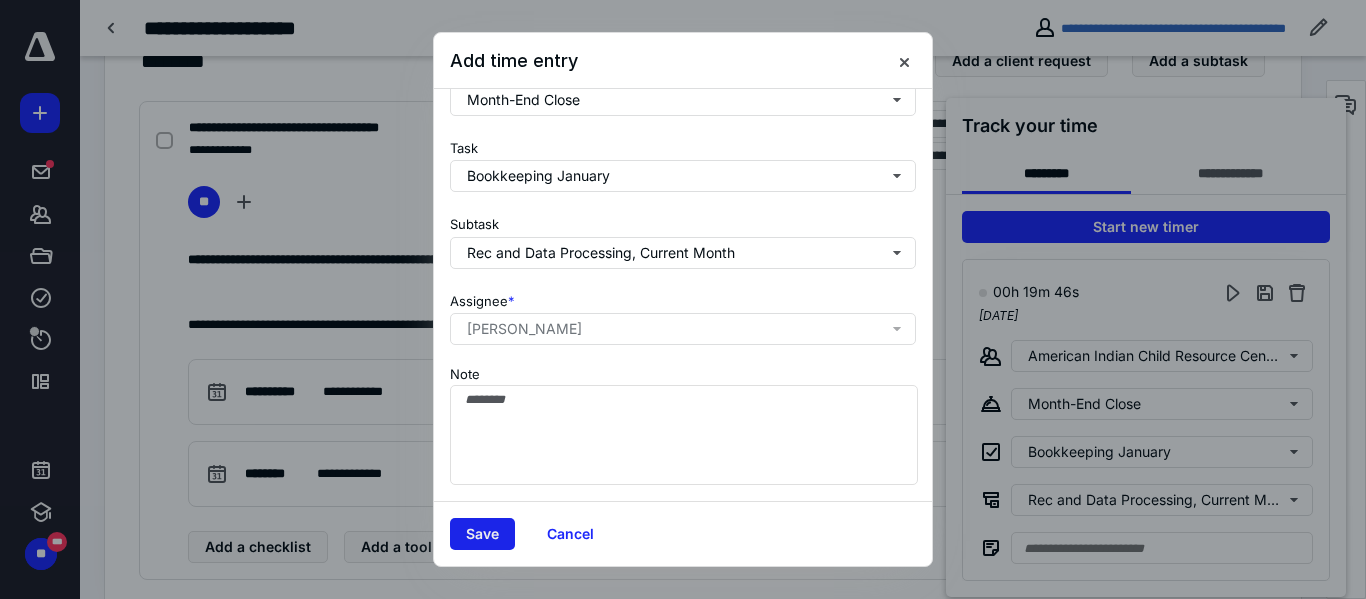 click on "Save" at bounding box center [482, 534] 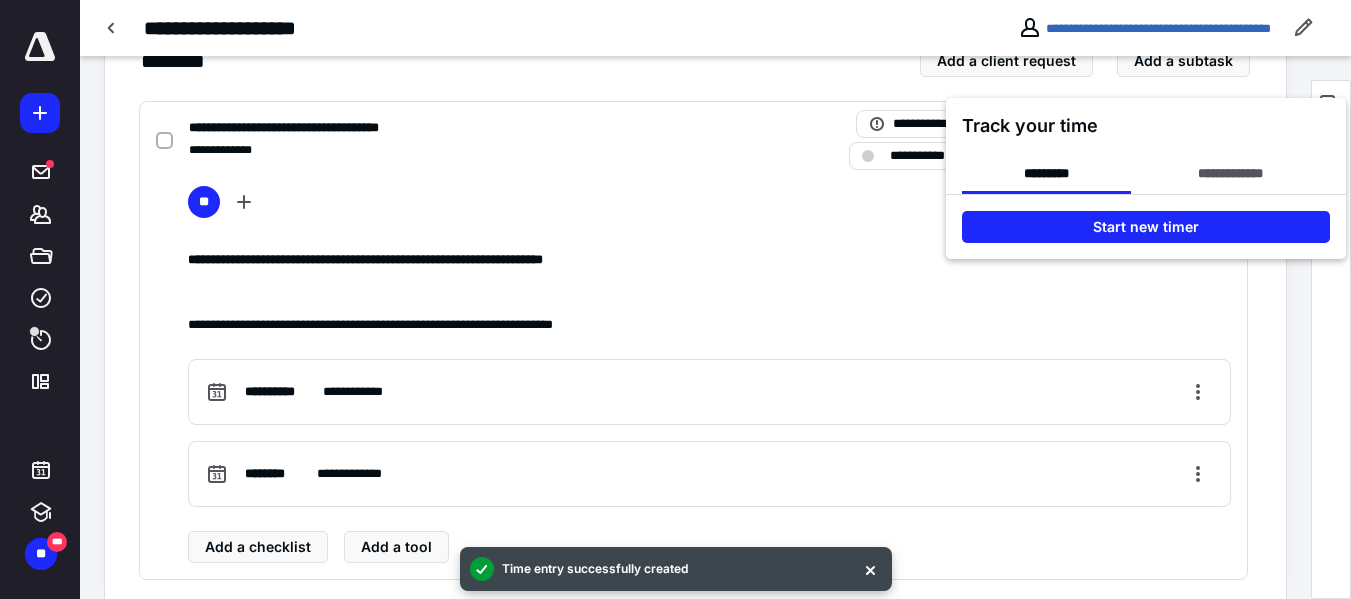 click at bounding box center (675, 299) 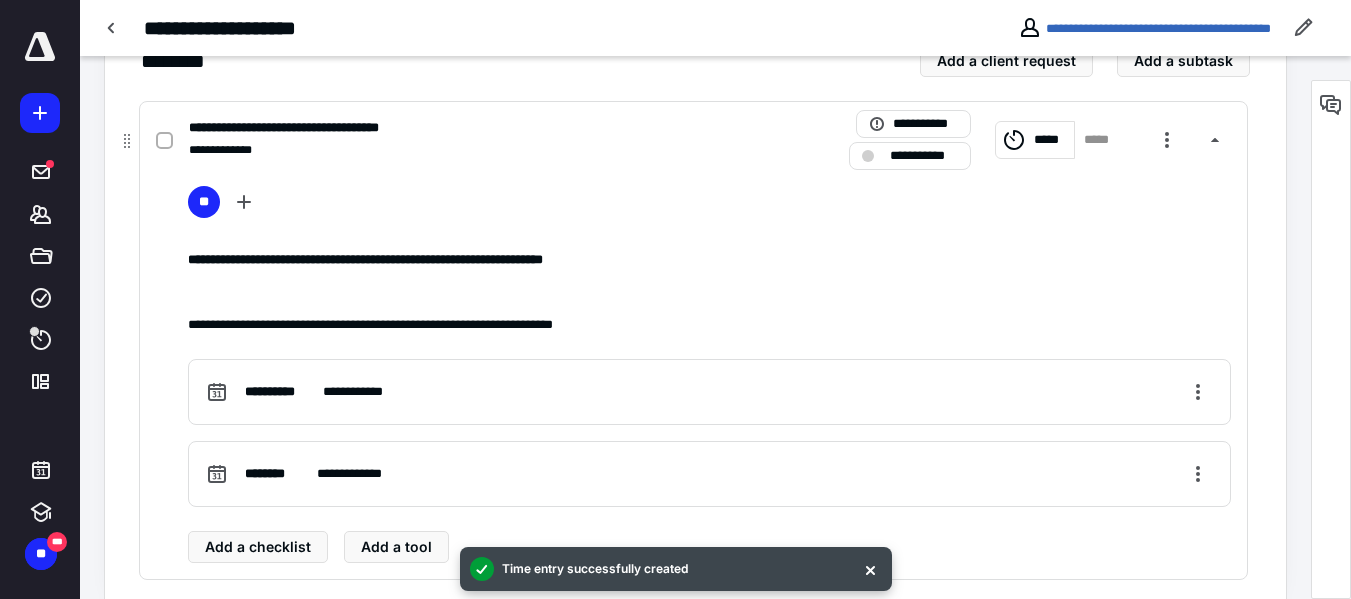 click on "*****" at bounding box center [1051, 140] 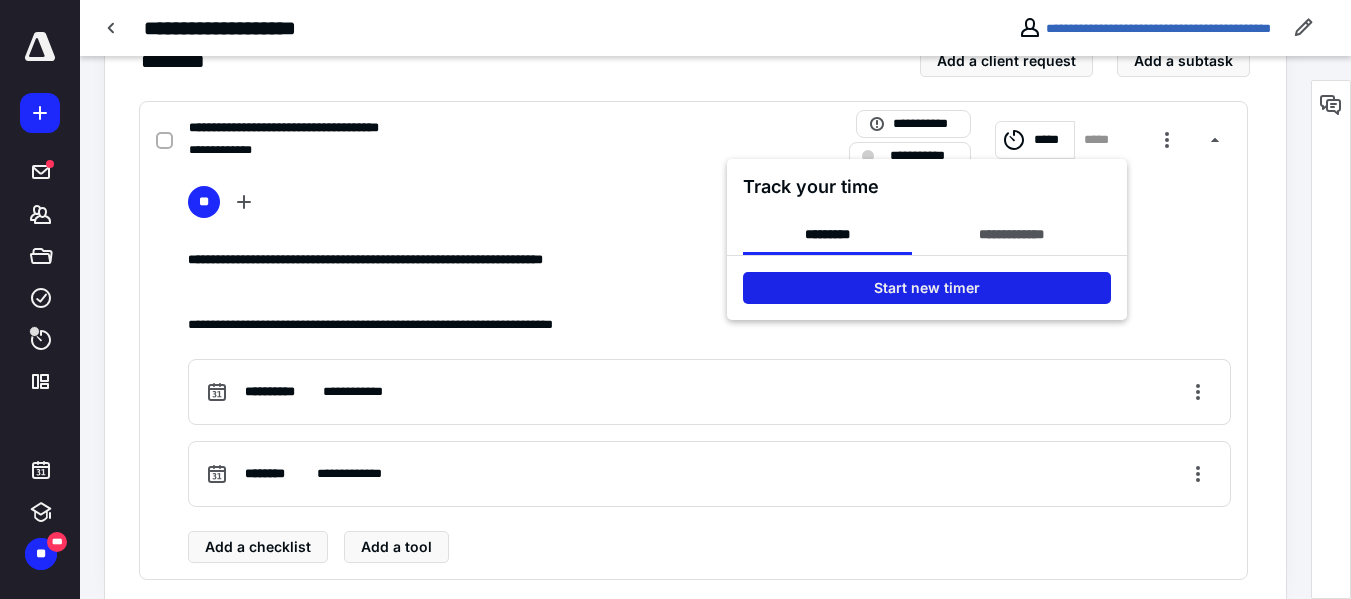 click on "Start new timer" at bounding box center (927, 288) 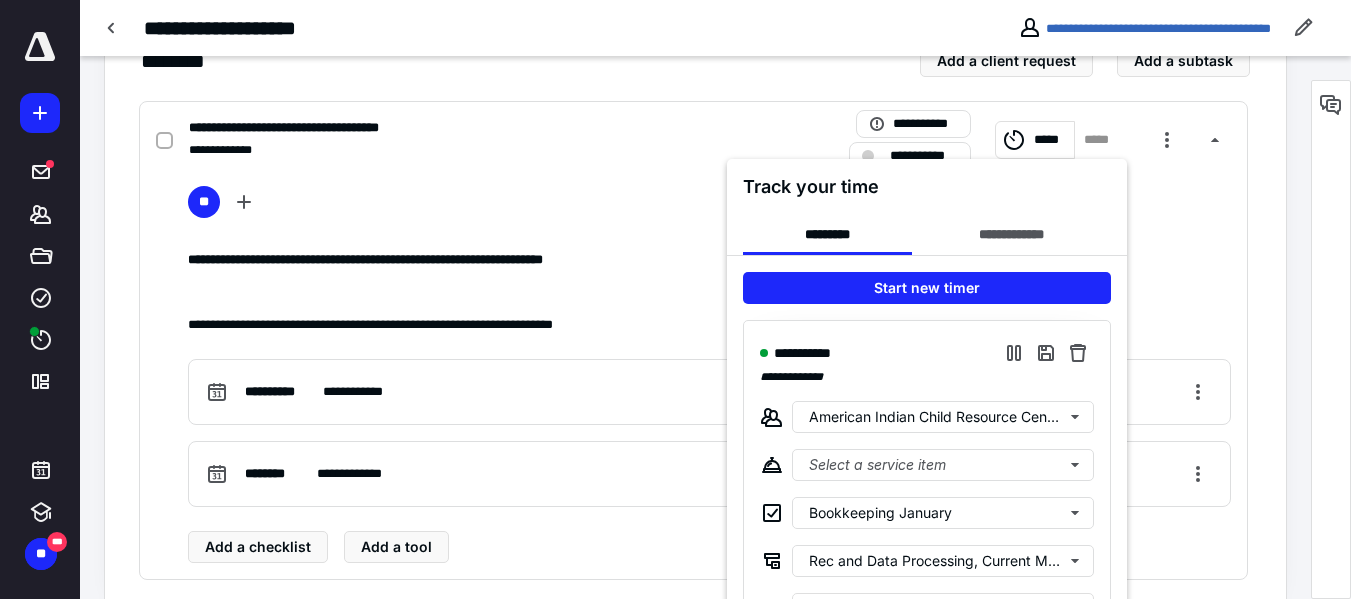 type 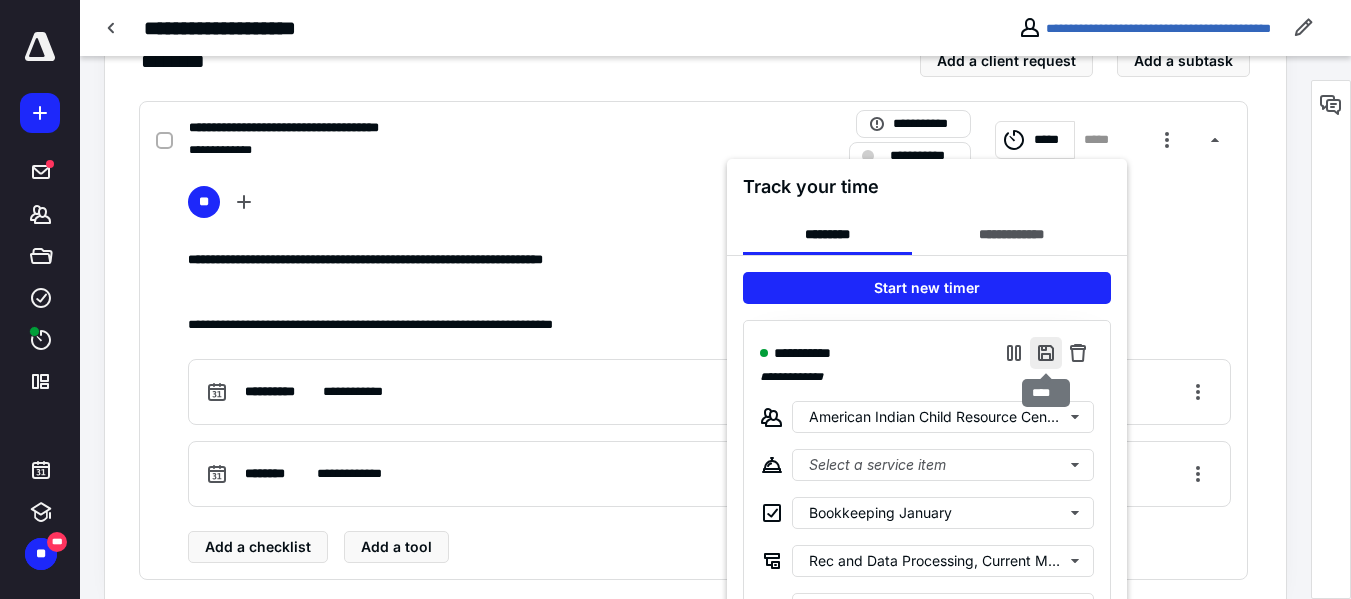 click at bounding box center (1046, 353) 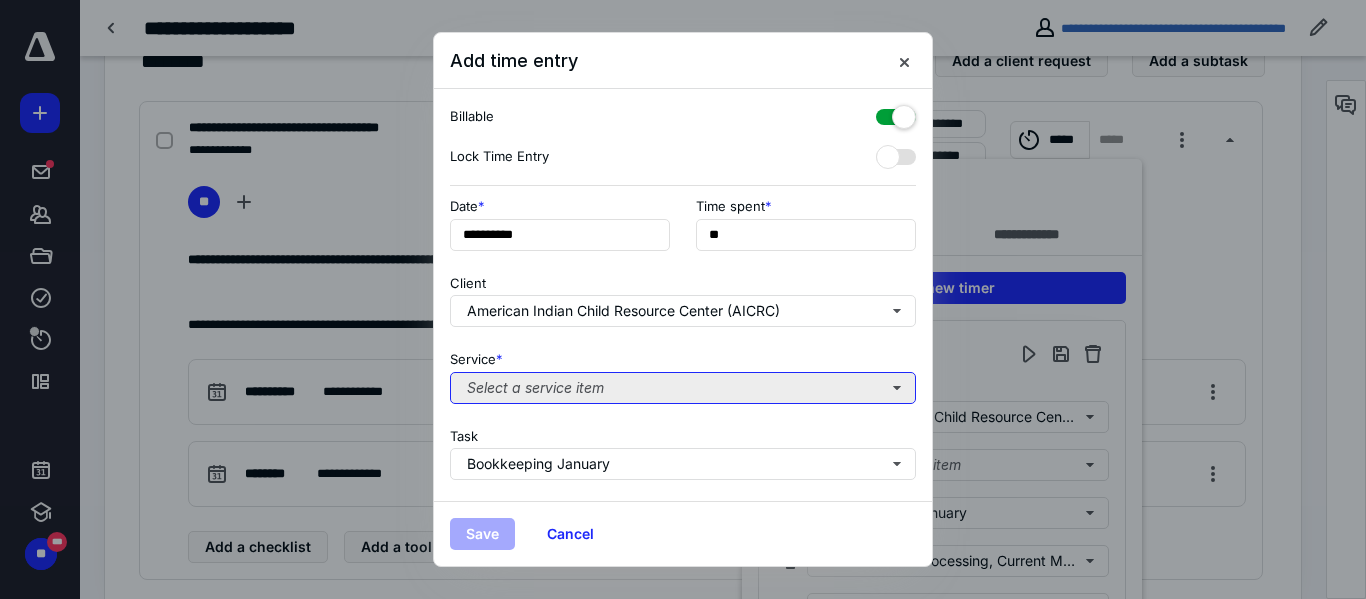 click on "Select a service item" at bounding box center (683, 388) 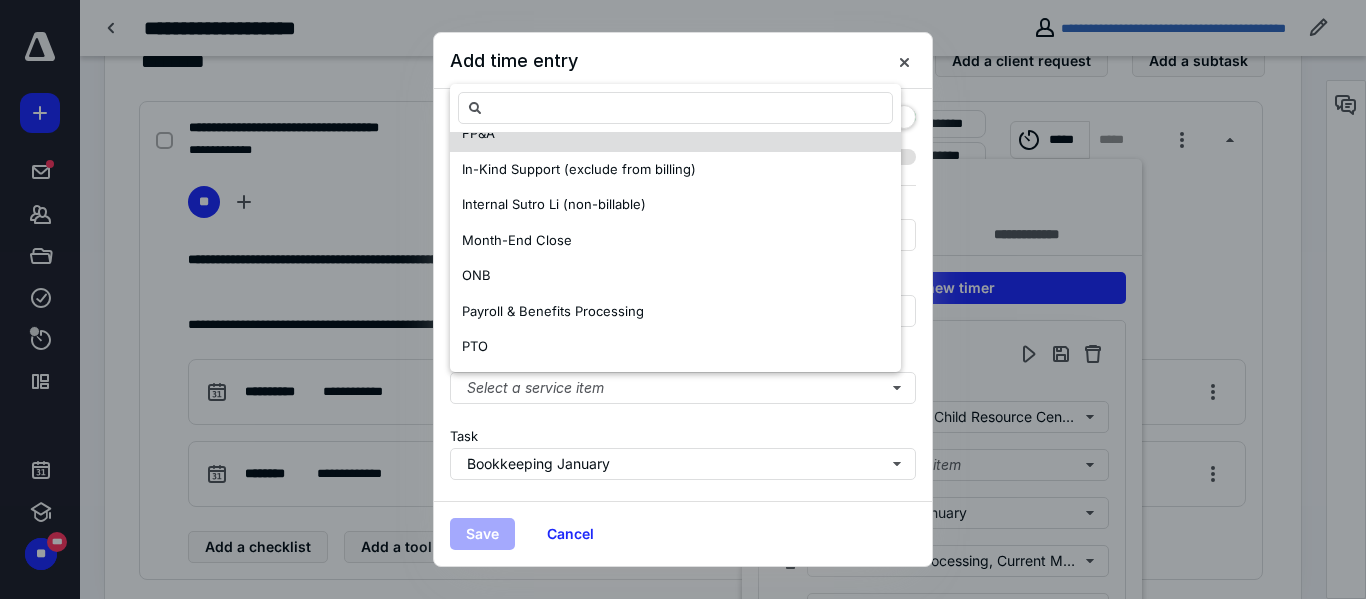 scroll, scrollTop: 275, scrollLeft: 0, axis: vertical 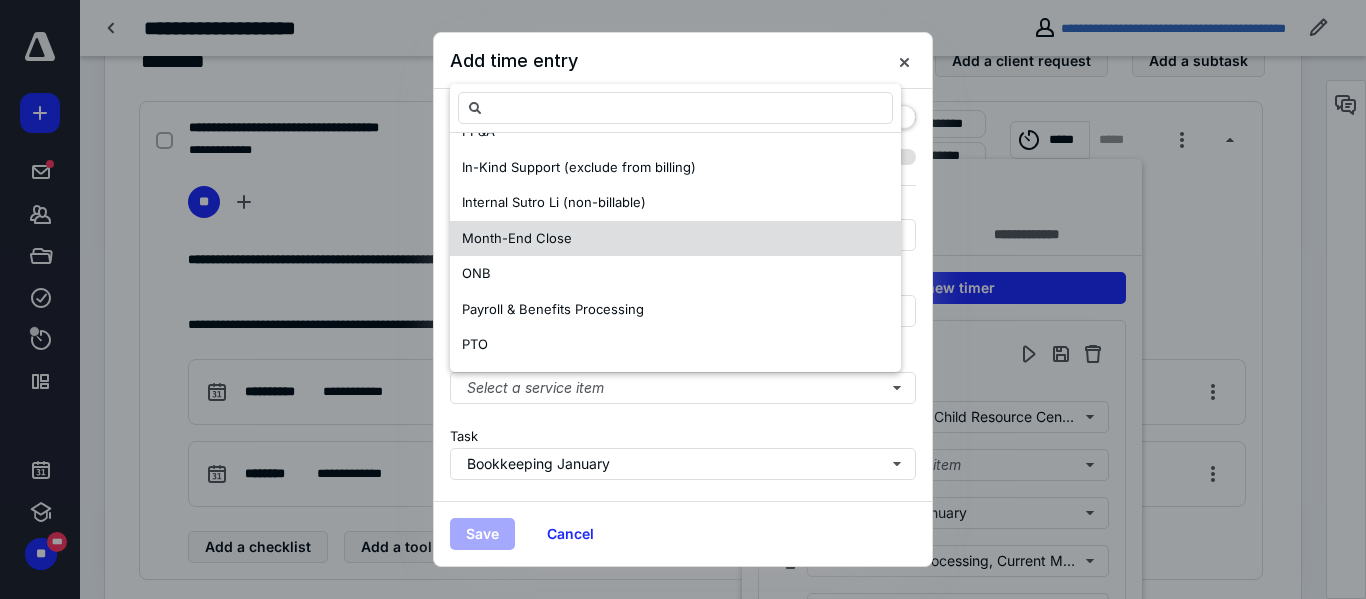 click on "Month-End Close" at bounding box center (517, 238) 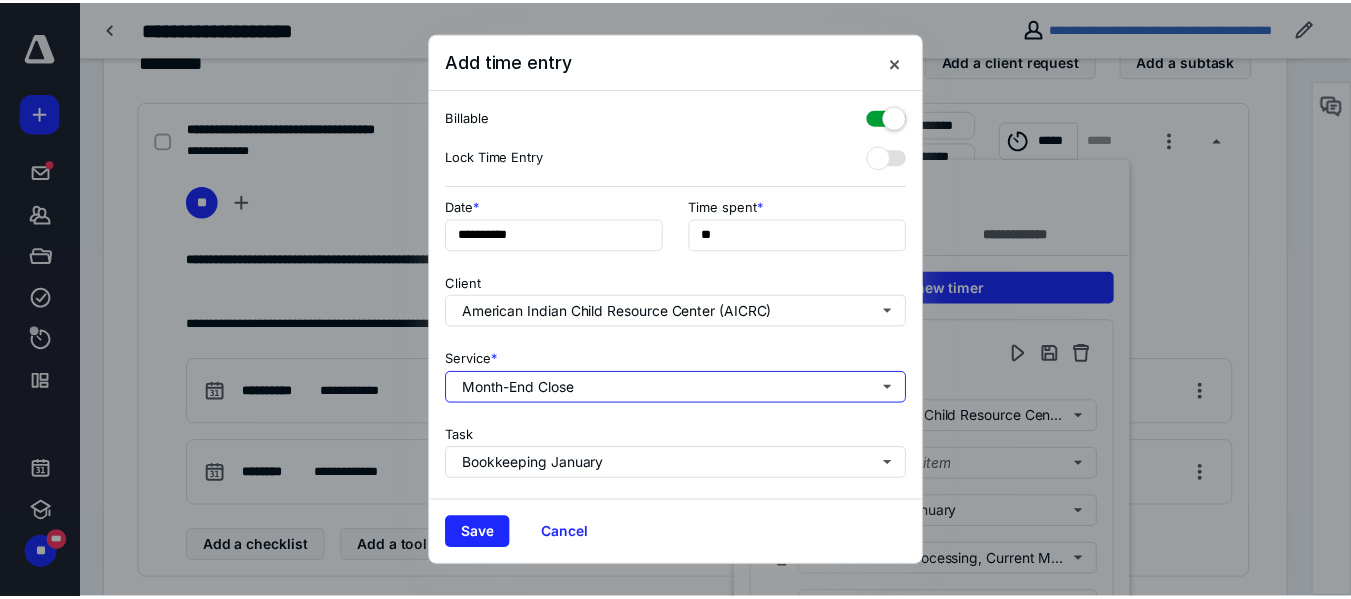 scroll, scrollTop: 0, scrollLeft: 0, axis: both 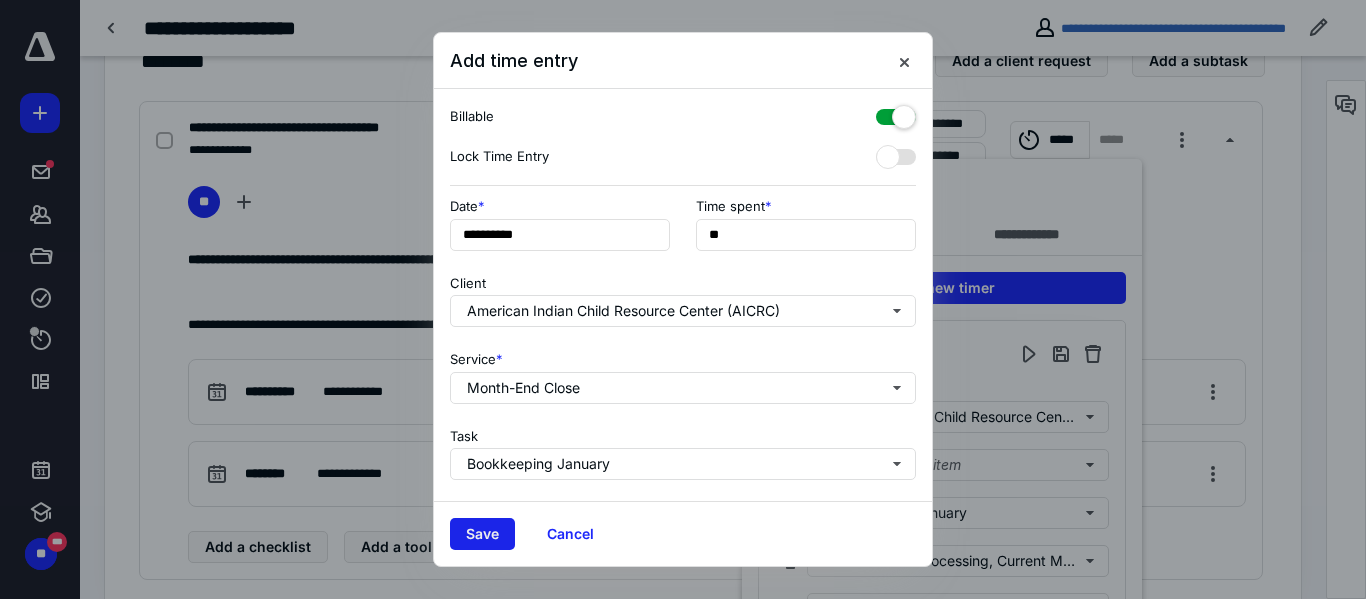 click on "Save" at bounding box center (482, 534) 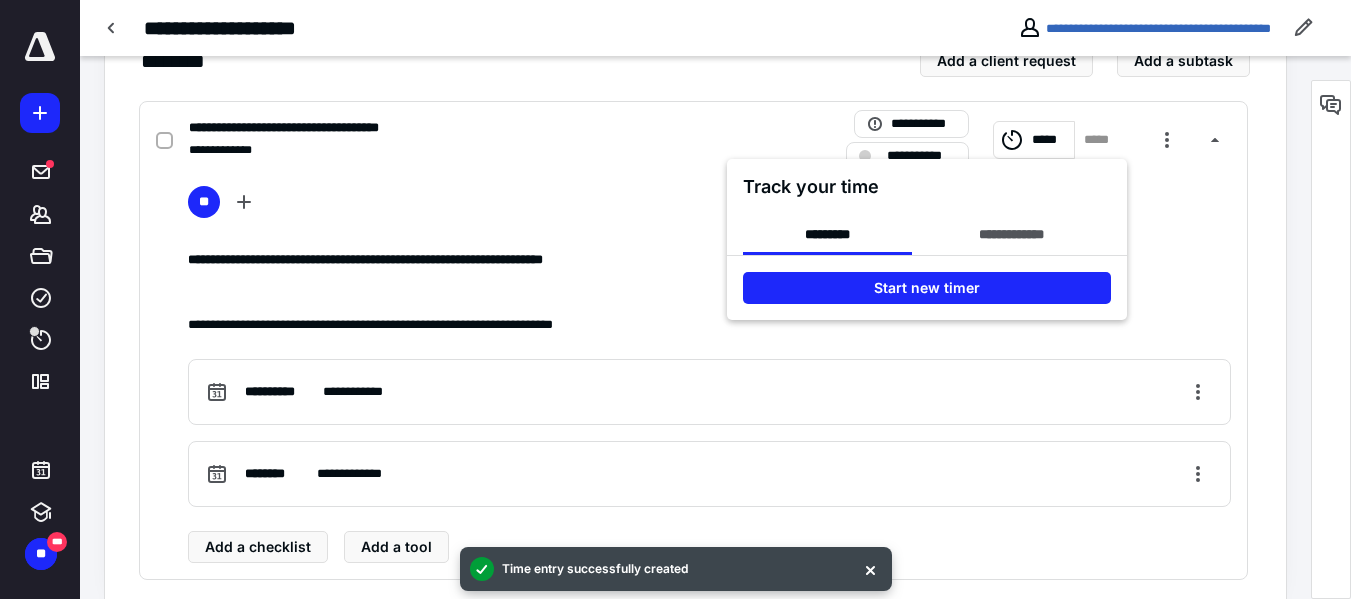 click at bounding box center [675, 299] 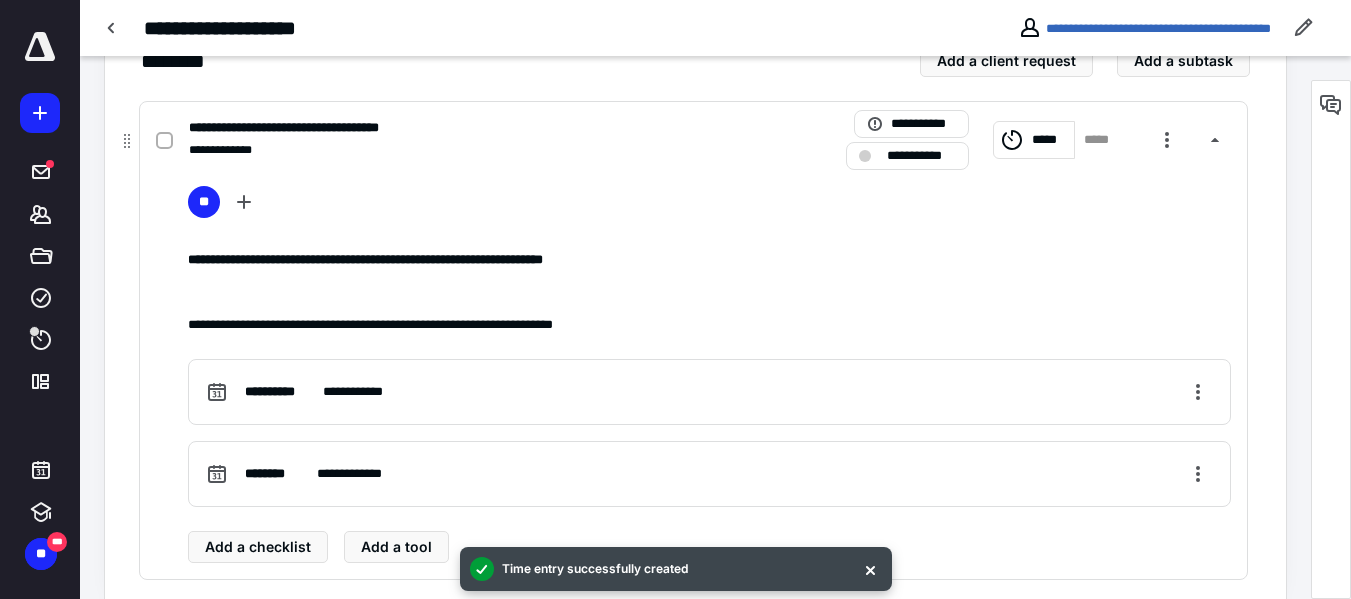 click at bounding box center (164, 141) 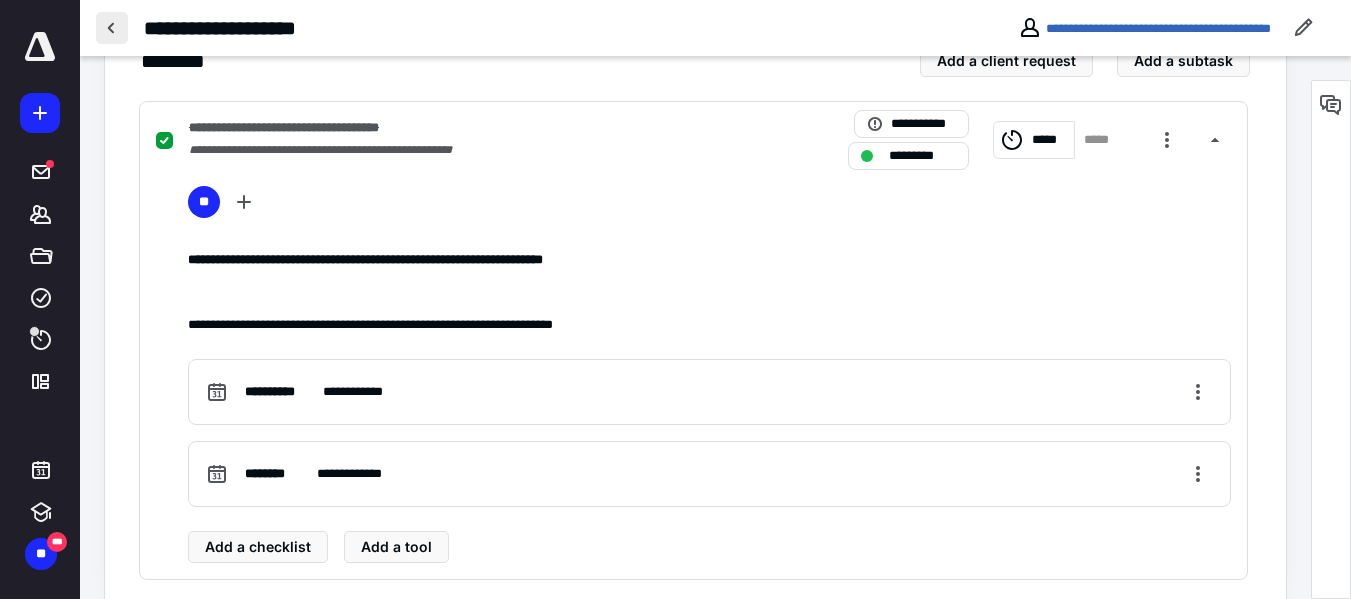 click at bounding box center (112, 28) 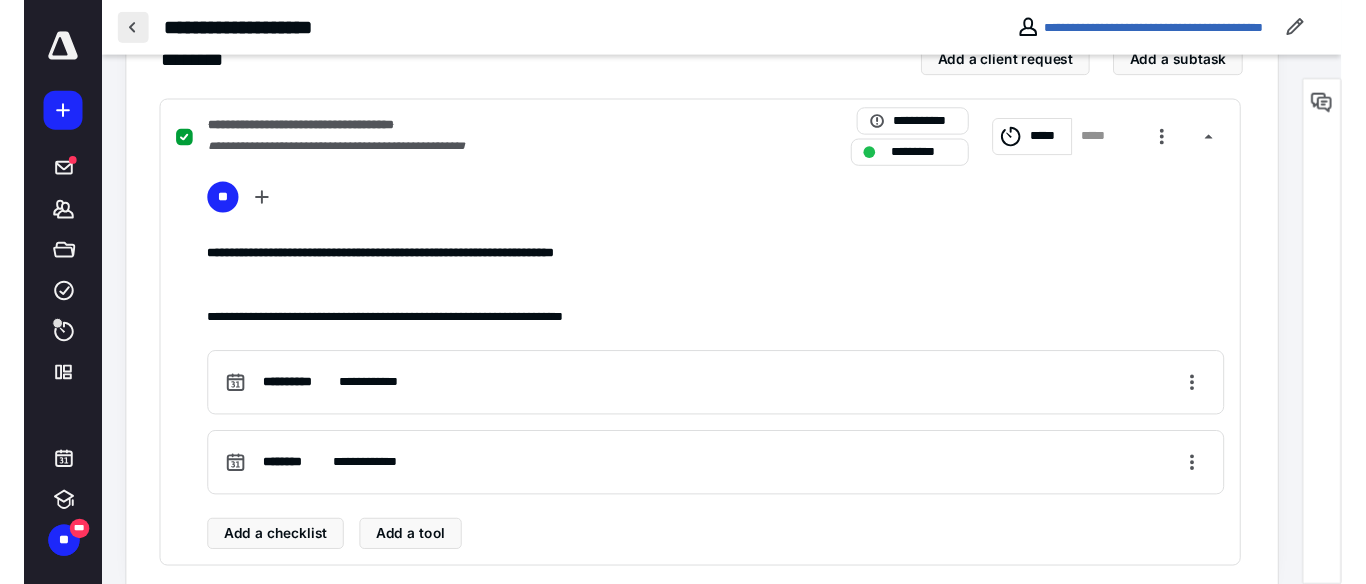 scroll, scrollTop: 0, scrollLeft: 0, axis: both 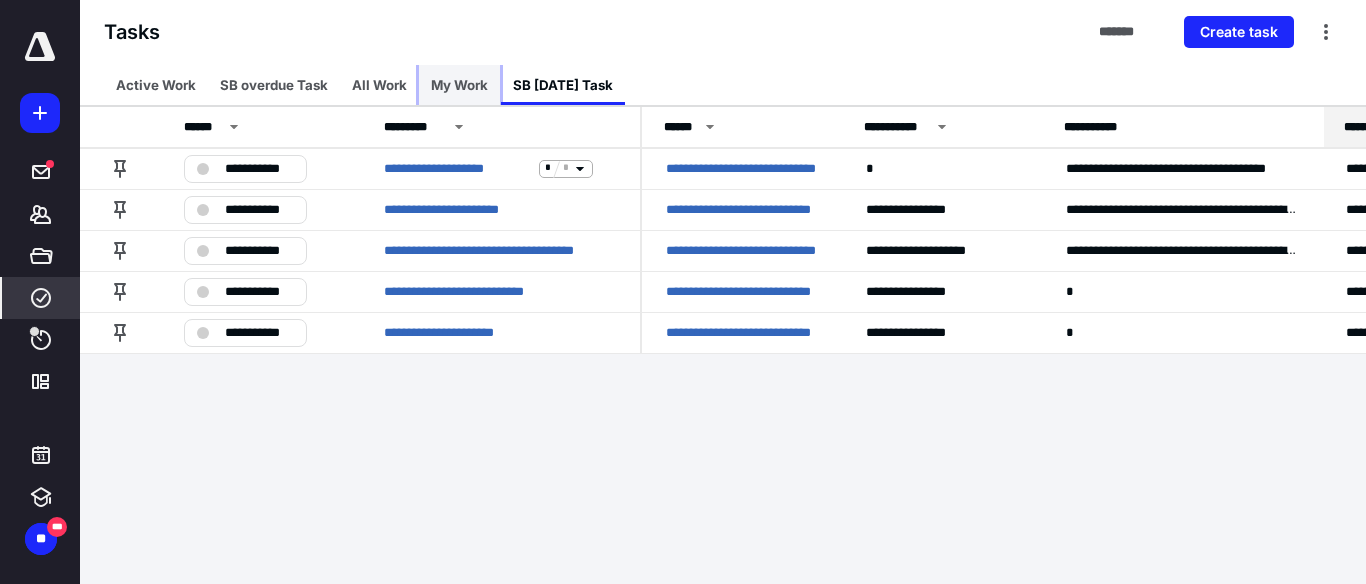 click on "My Work" at bounding box center (459, 85) 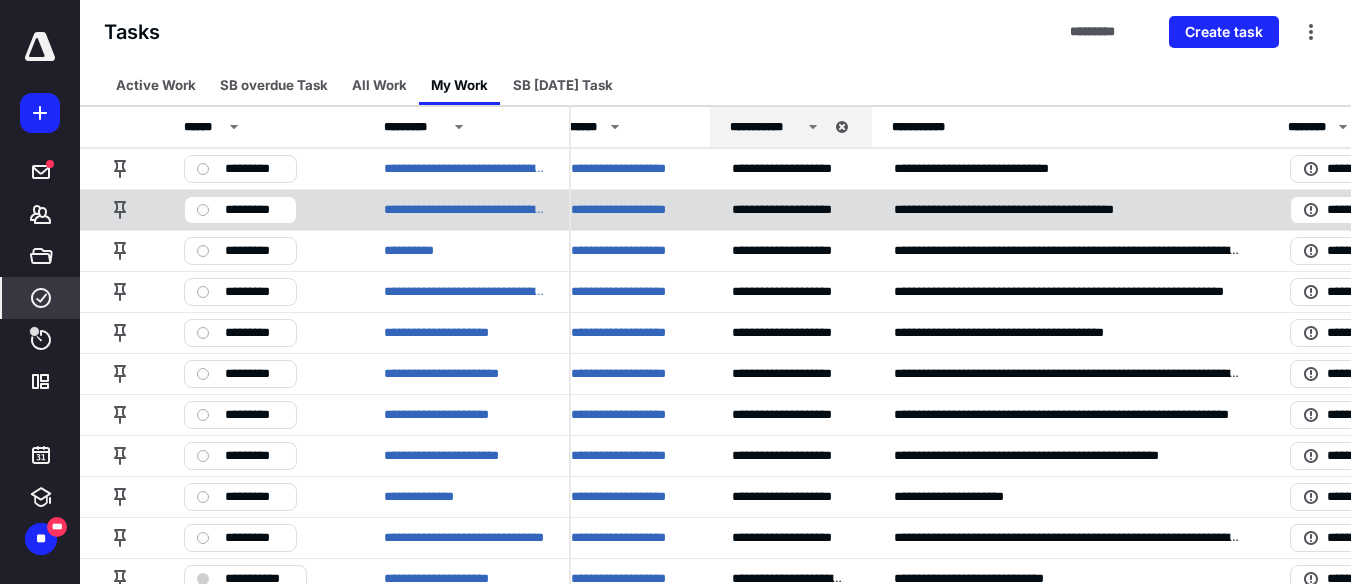 scroll, scrollTop: 0, scrollLeft: 26, axis: horizontal 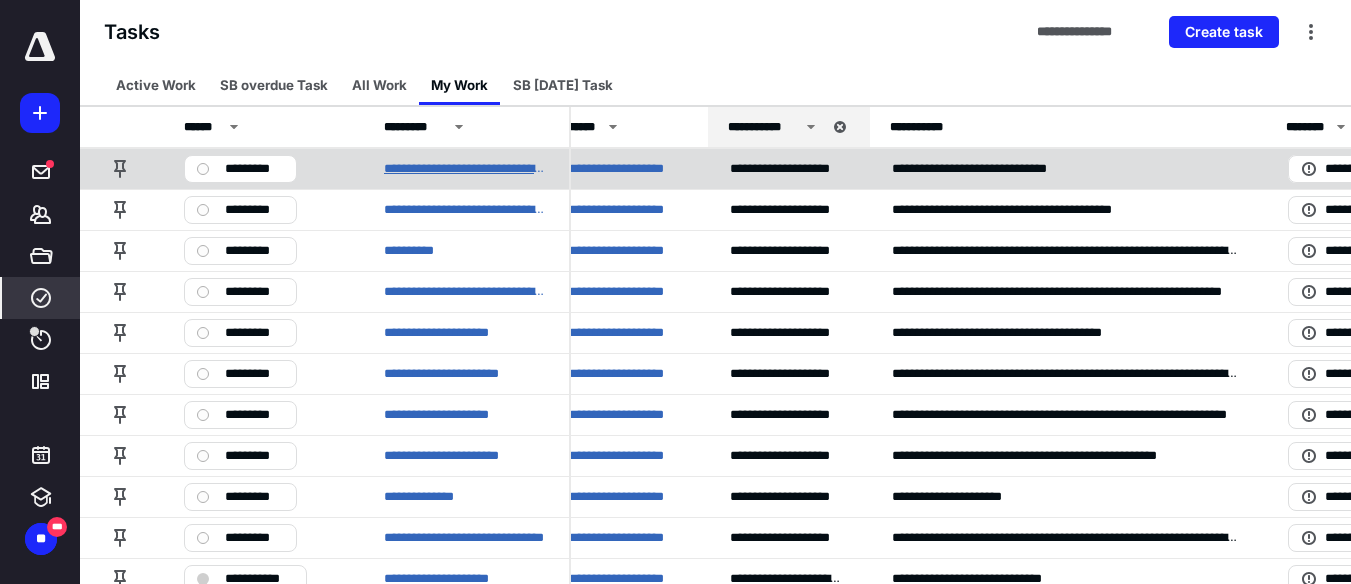 click on "**********" at bounding box center (464, 169) 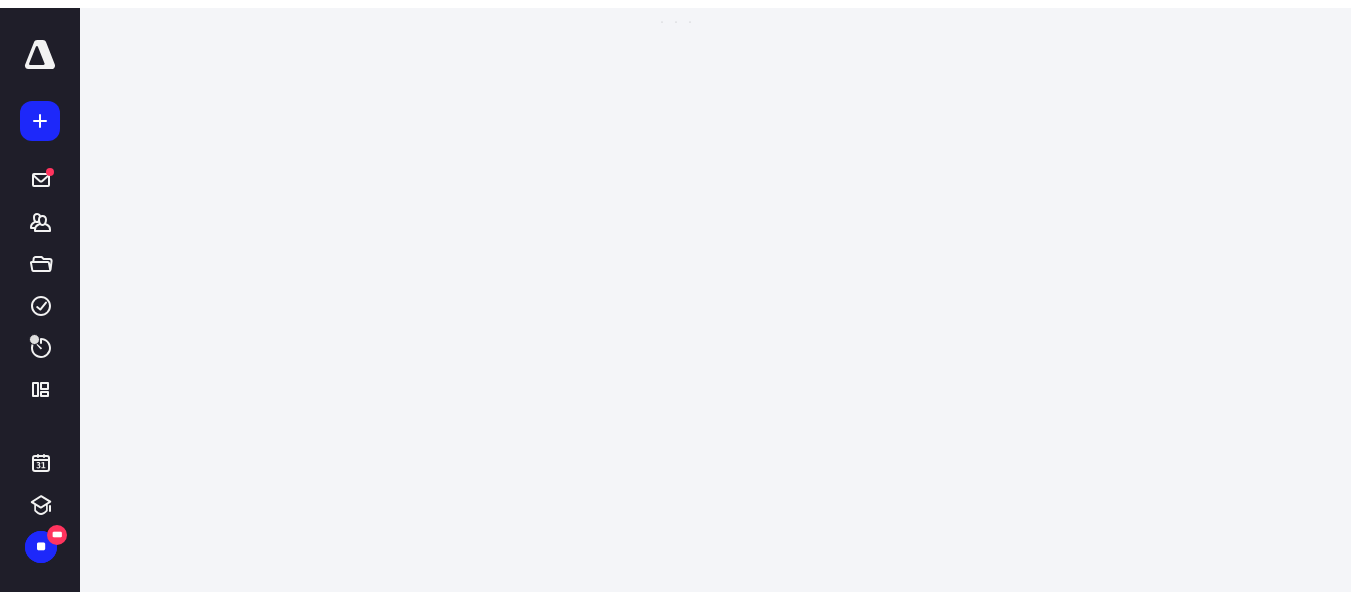 scroll, scrollTop: 0, scrollLeft: 0, axis: both 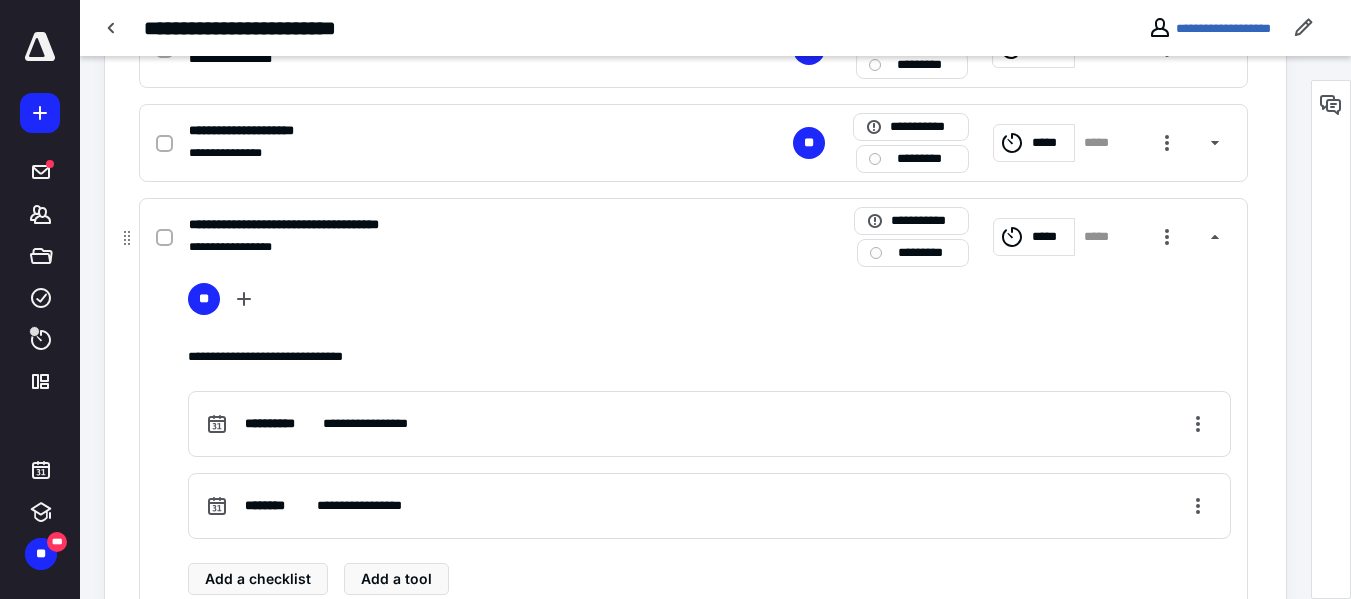click on "*****" at bounding box center (1033, 237) 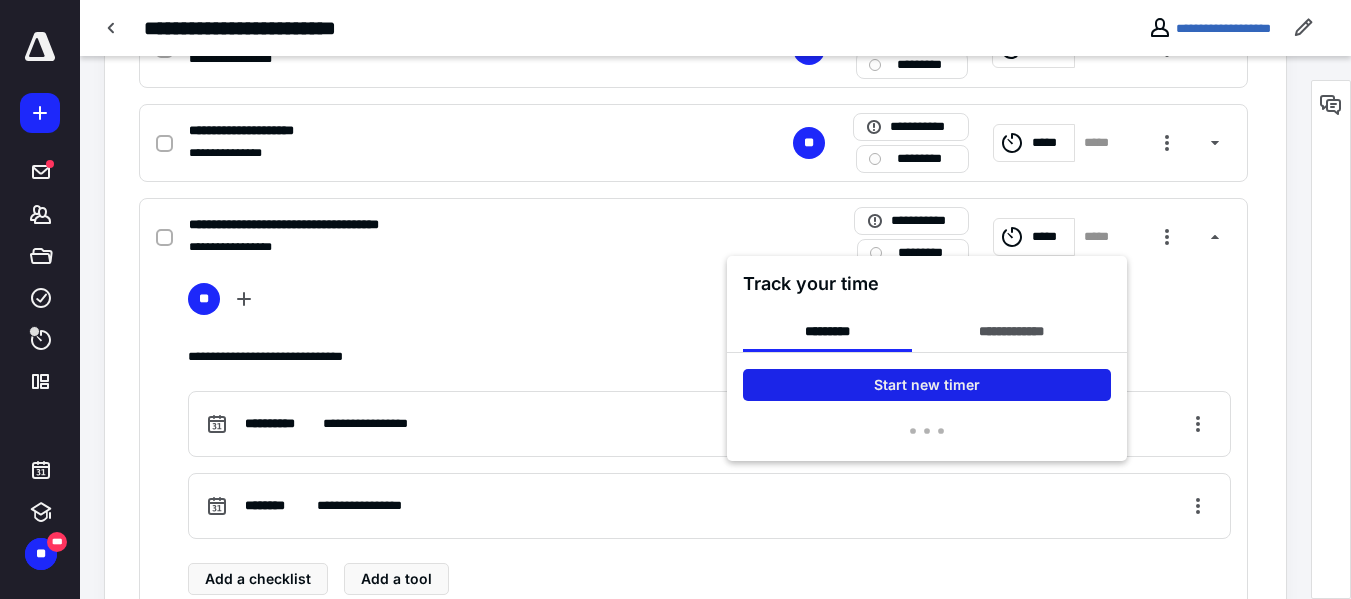 click on "Start new timer" at bounding box center [927, 385] 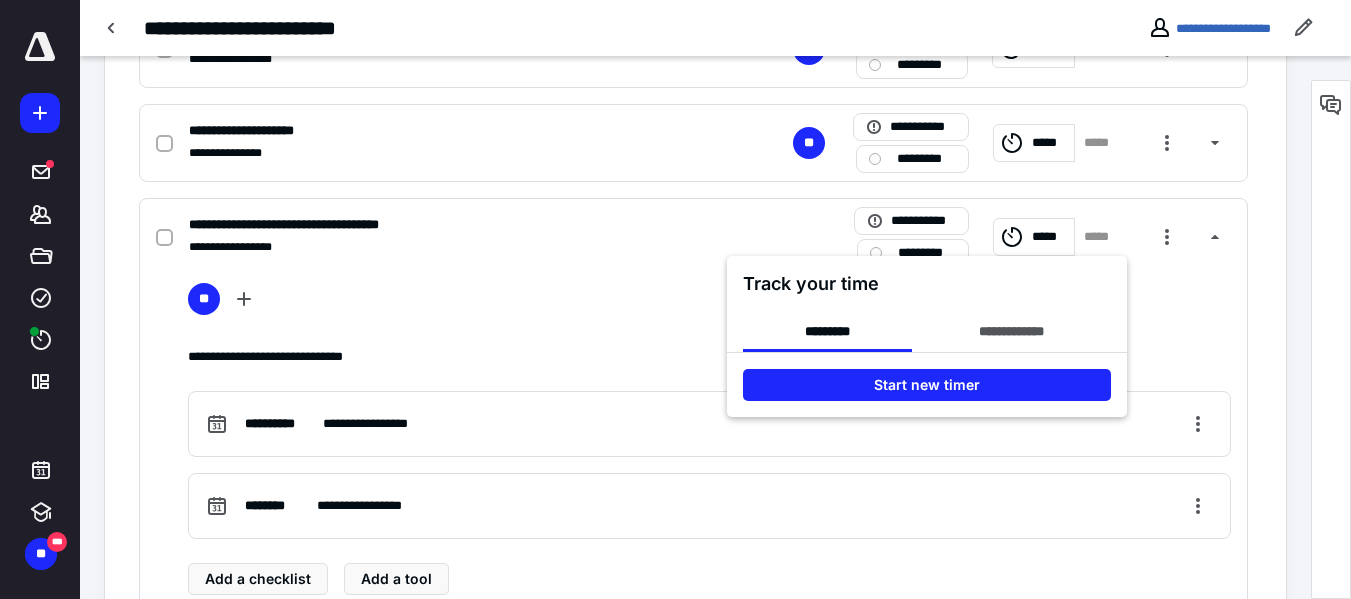 scroll, scrollTop: 942, scrollLeft: 0, axis: vertical 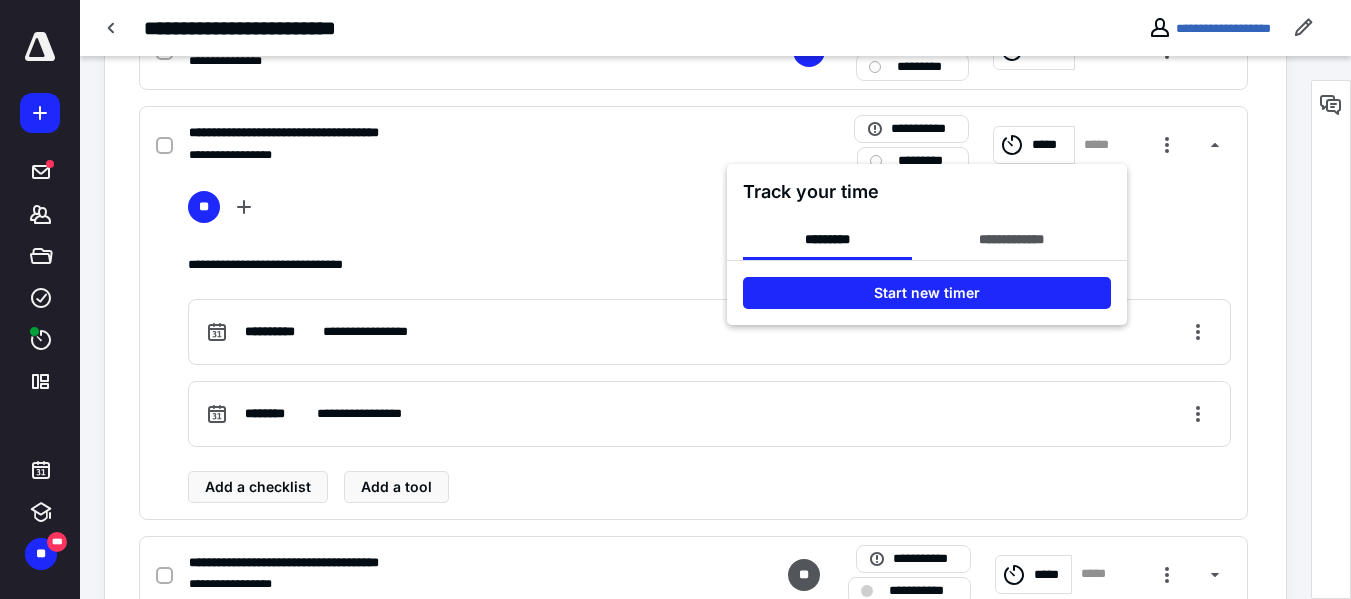 click on "**********" at bounding box center (927, 236) 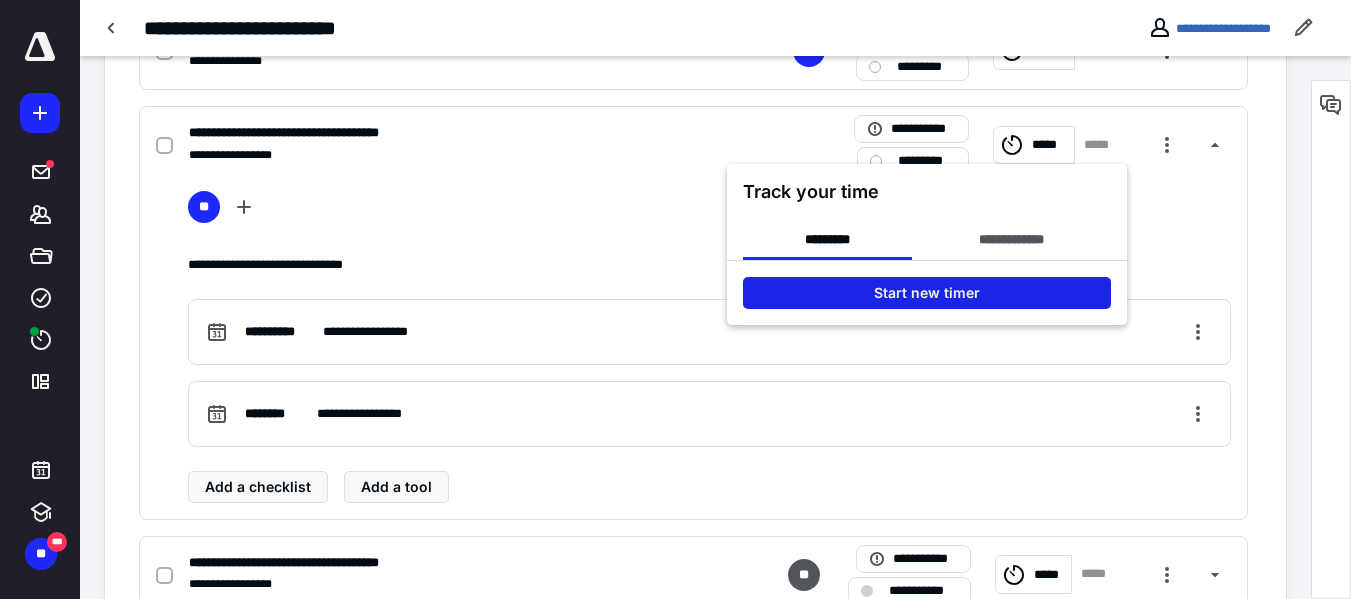 click on "Start new timer" at bounding box center [927, 293] 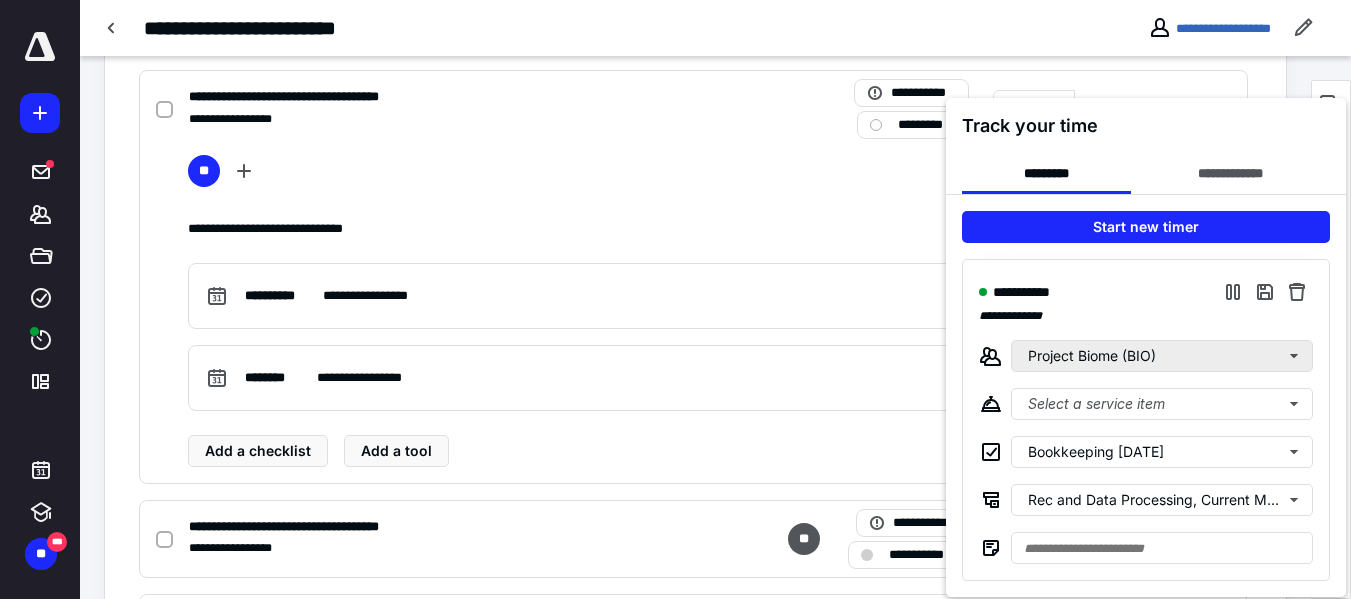 scroll, scrollTop: 979, scrollLeft: 0, axis: vertical 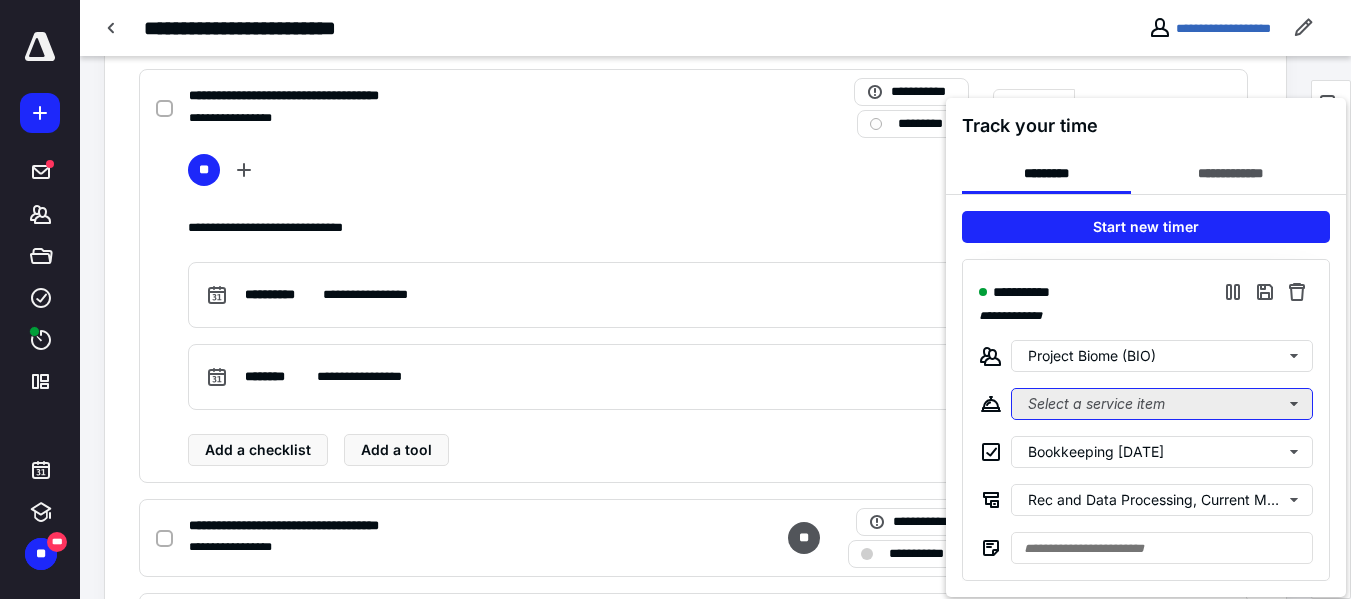 click on "Select a service item" at bounding box center [1162, 404] 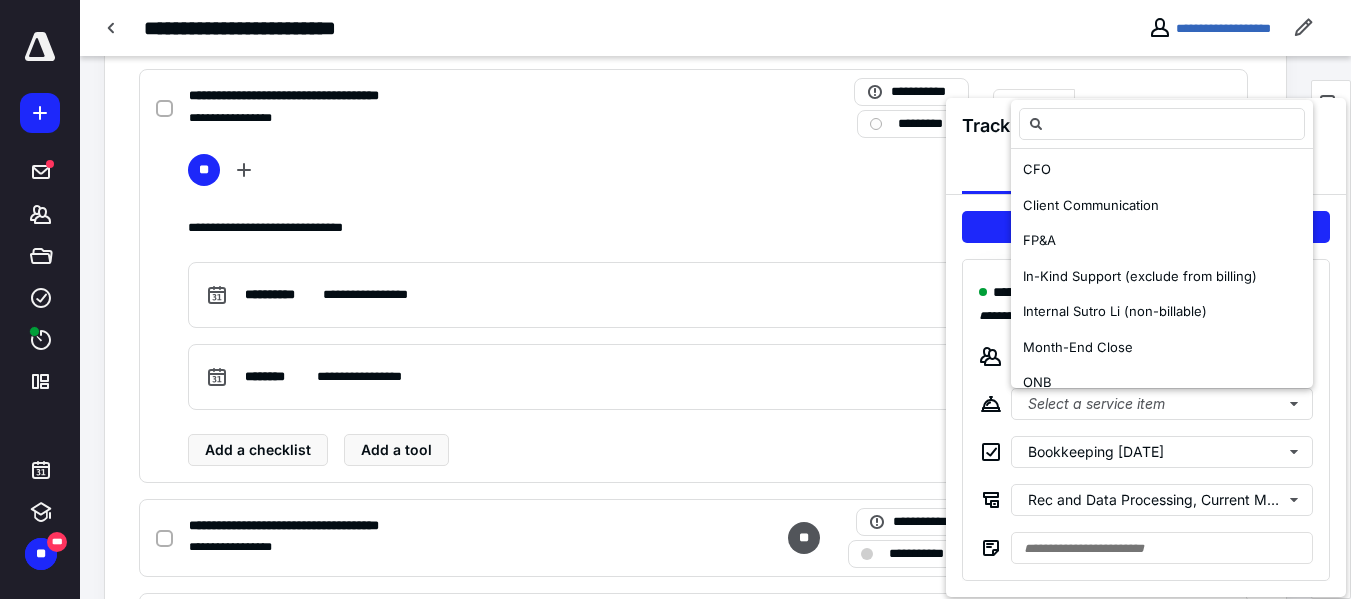 scroll, scrollTop: 198, scrollLeft: 0, axis: vertical 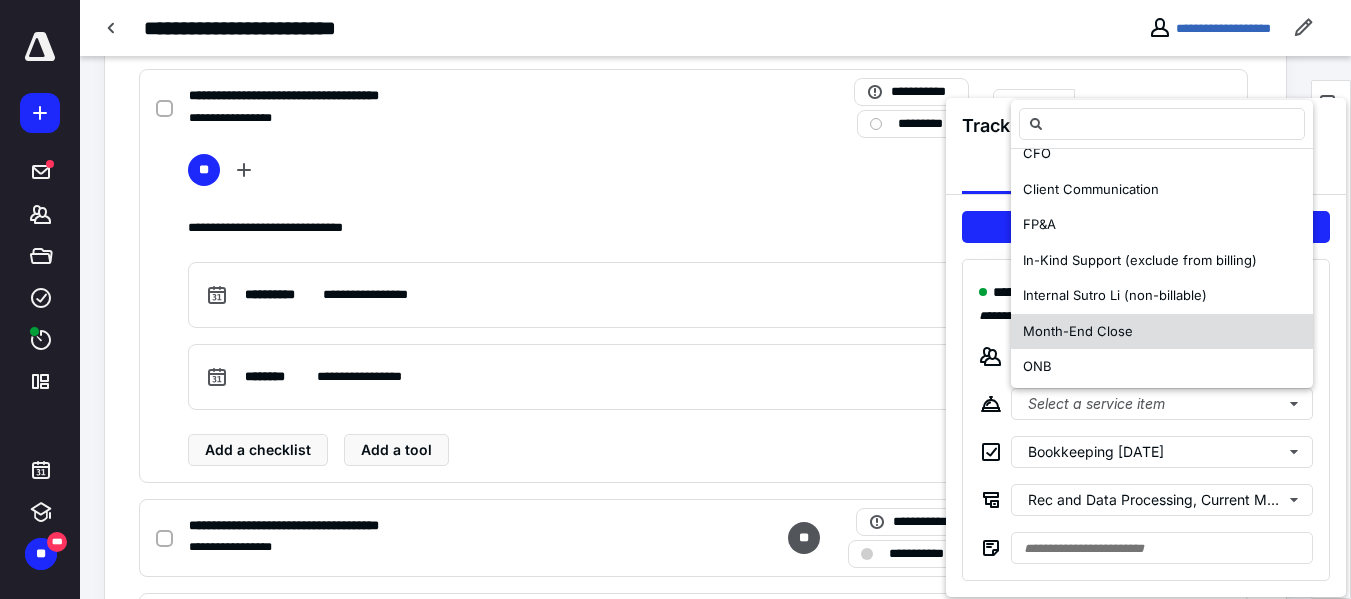 click on "Month-End Close" at bounding box center (1078, 332) 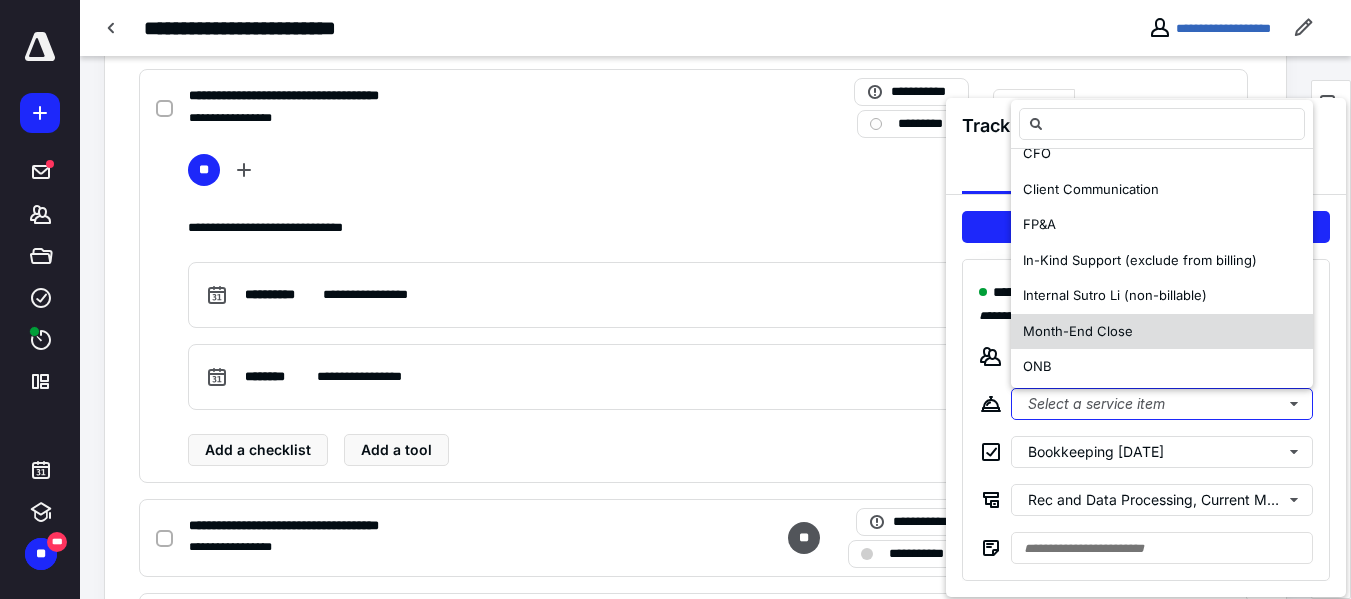 scroll, scrollTop: 0, scrollLeft: 0, axis: both 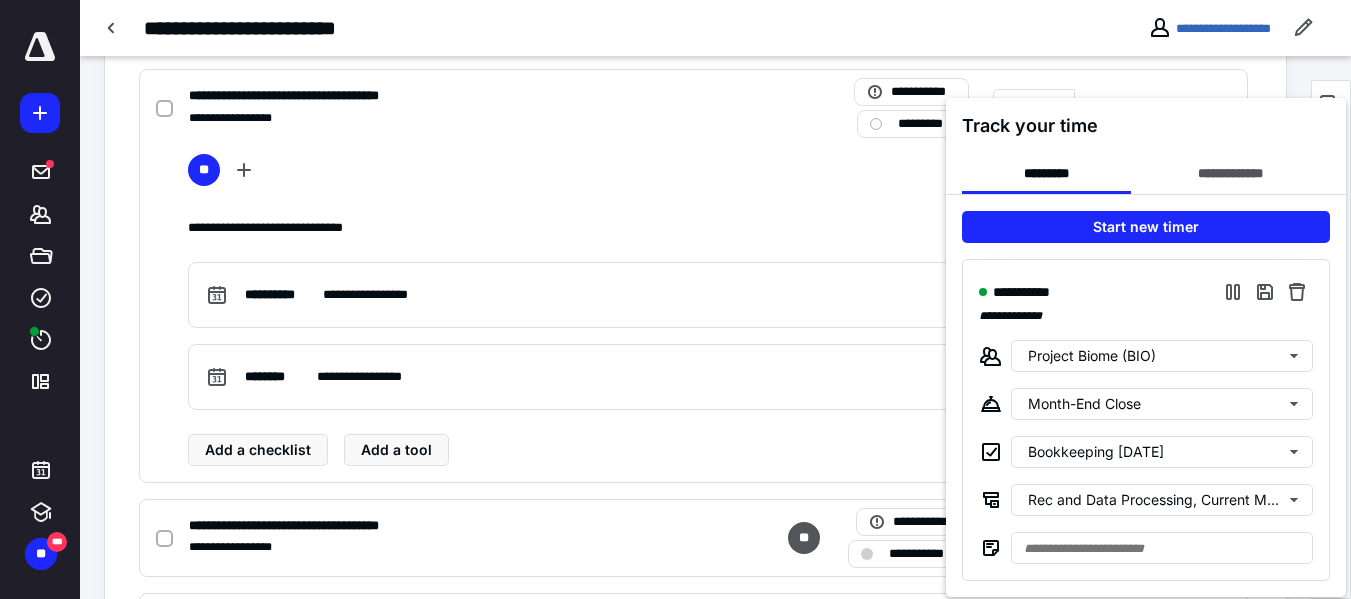 click at bounding box center [675, 299] 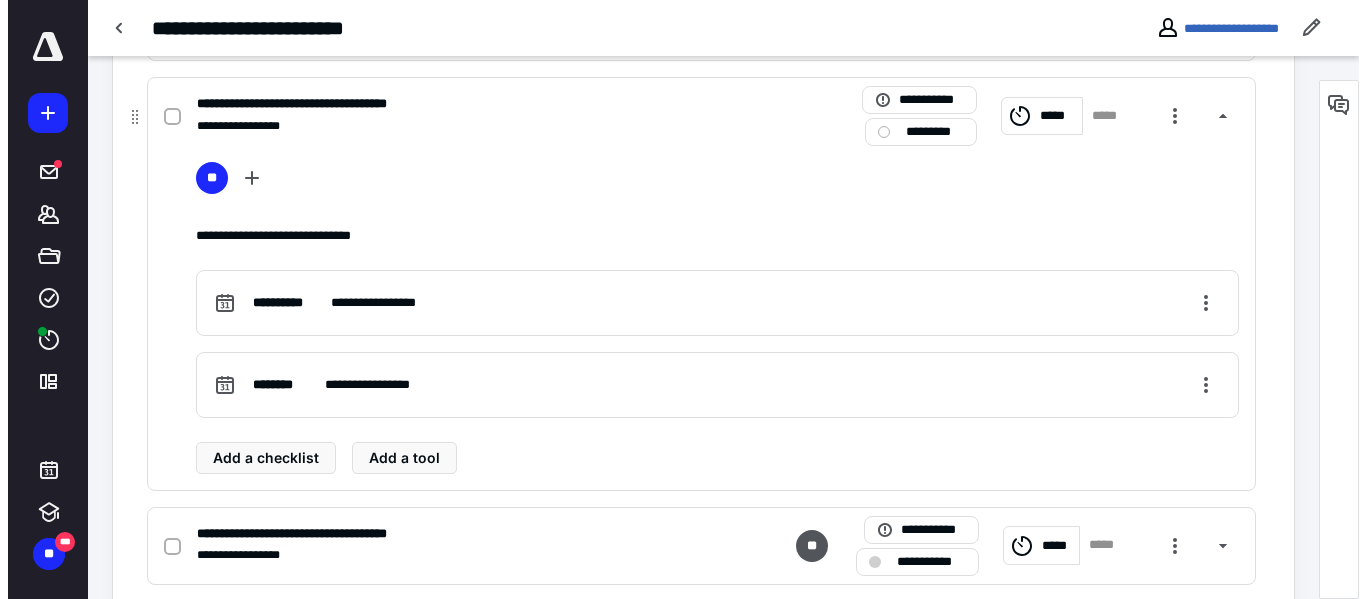 scroll, scrollTop: 969, scrollLeft: 0, axis: vertical 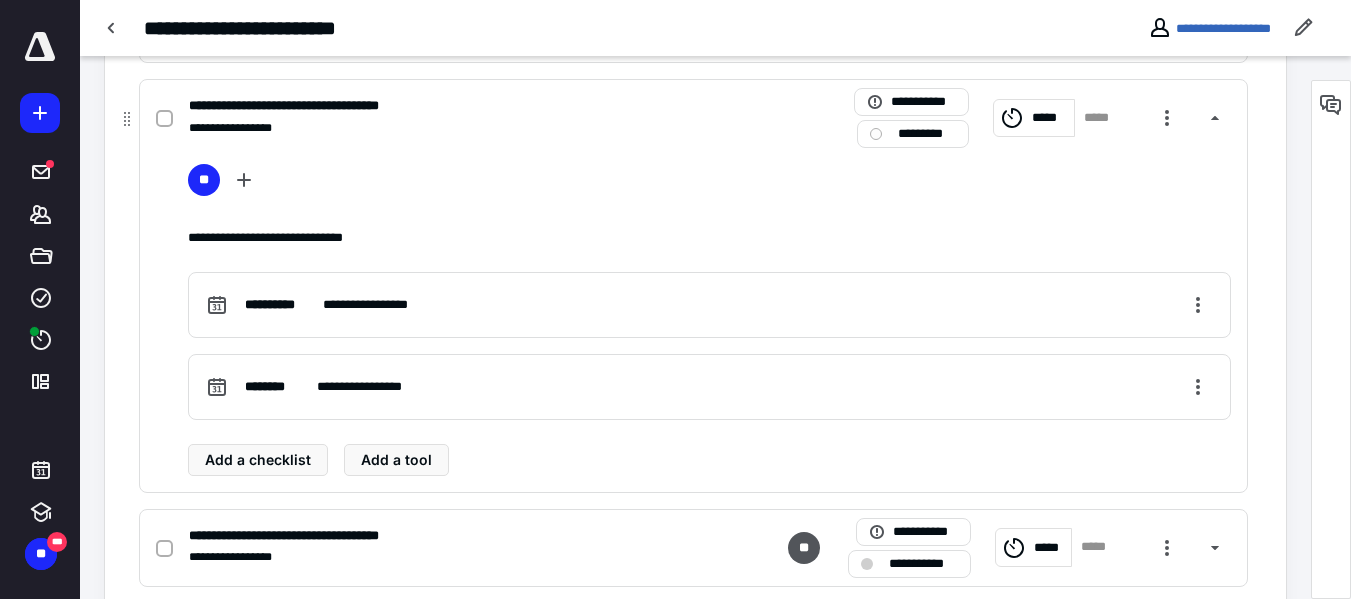click on "*****" at bounding box center [1049, 118] 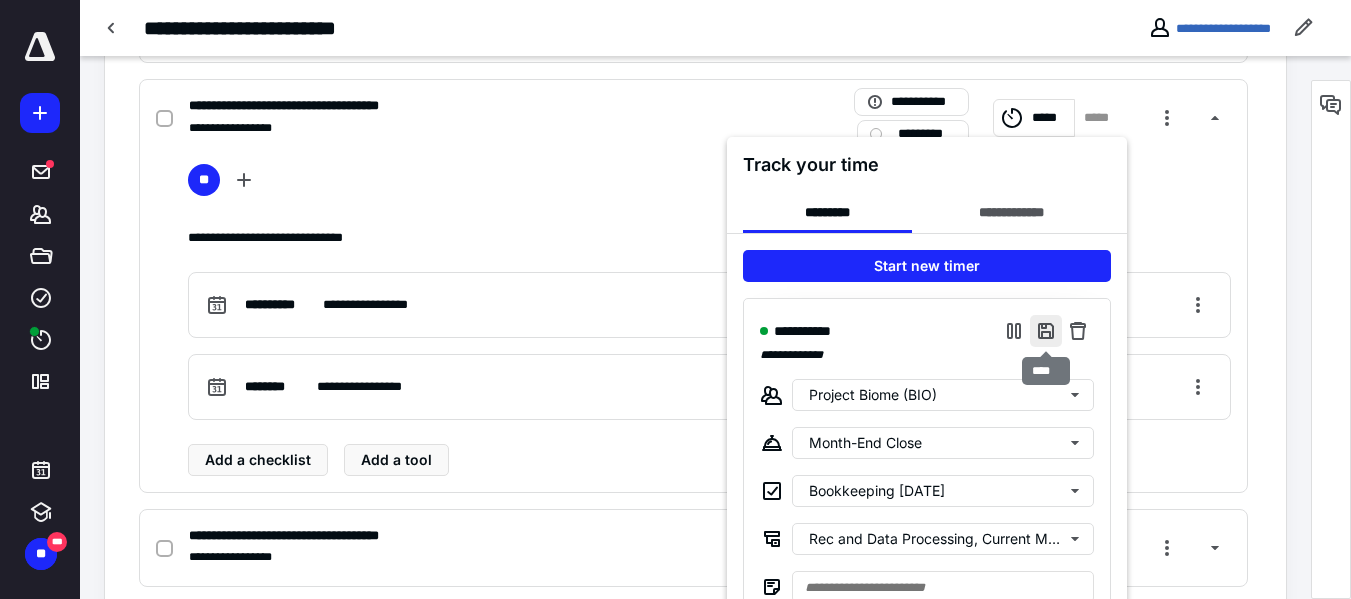 click at bounding box center (1046, 331) 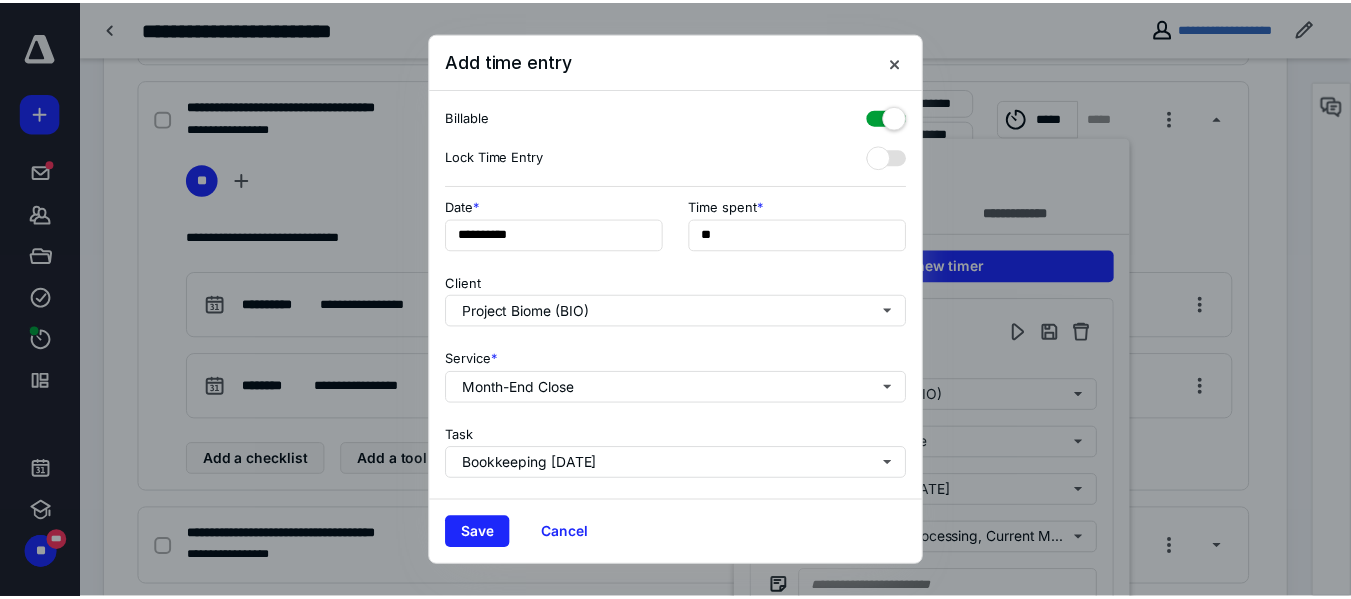 scroll, scrollTop: 303, scrollLeft: 0, axis: vertical 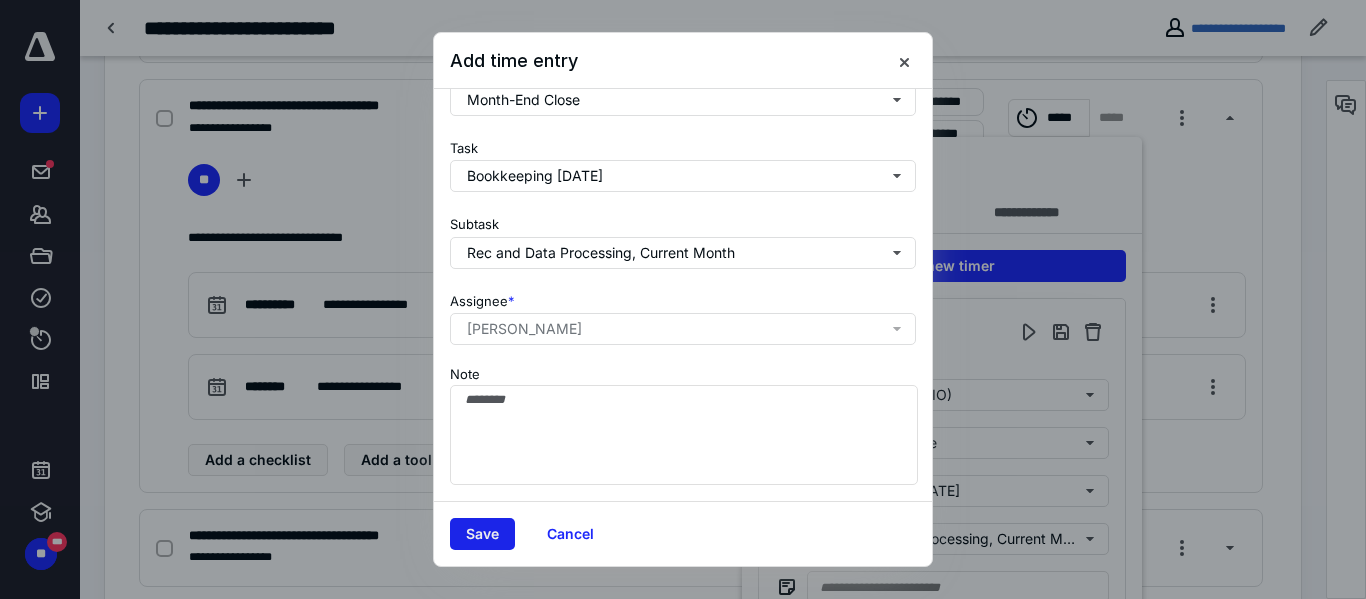 click on "Save" at bounding box center (482, 534) 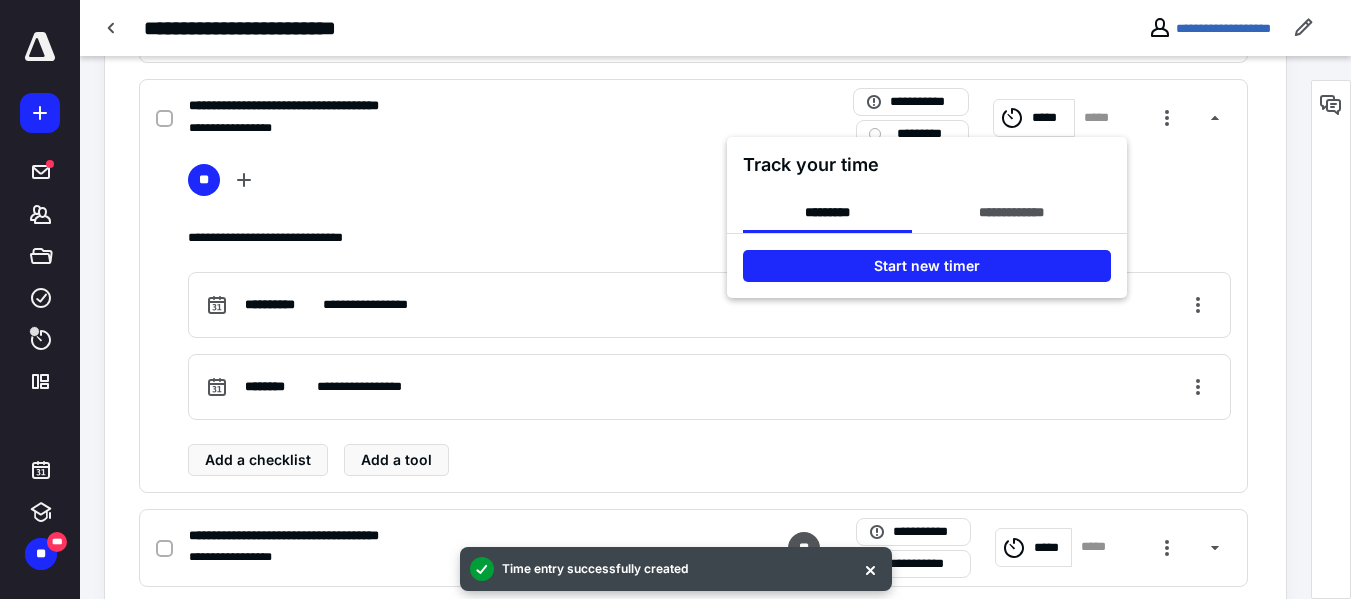 click at bounding box center (675, 299) 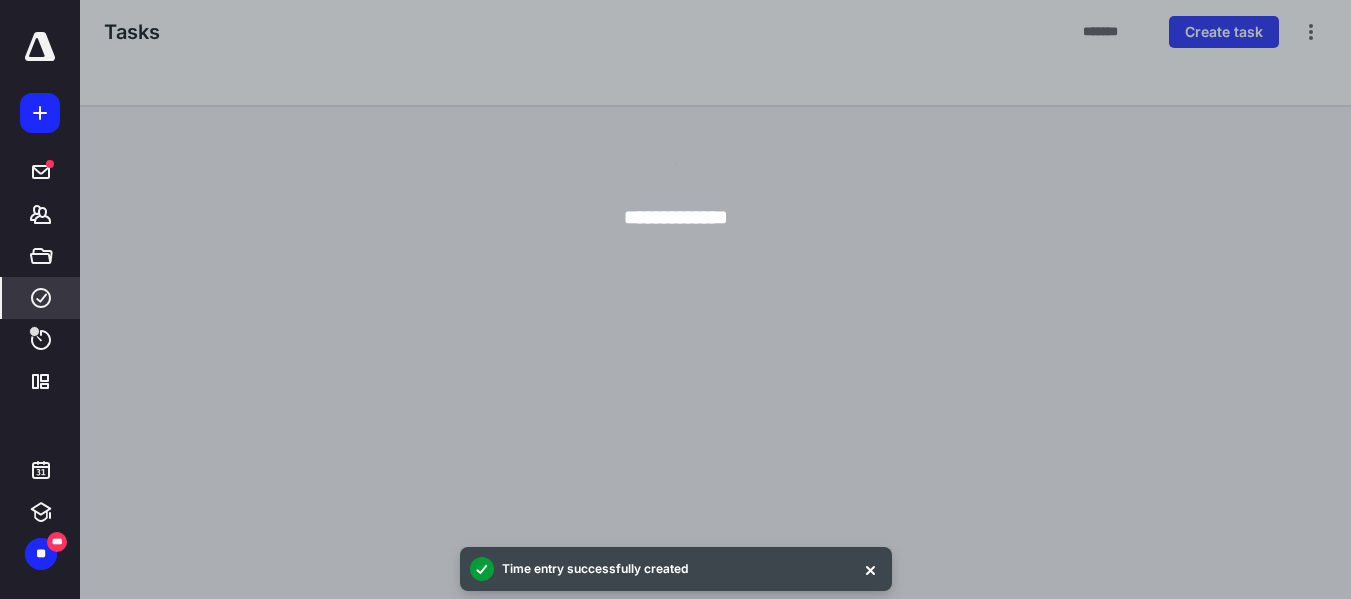 scroll, scrollTop: 0, scrollLeft: 0, axis: both 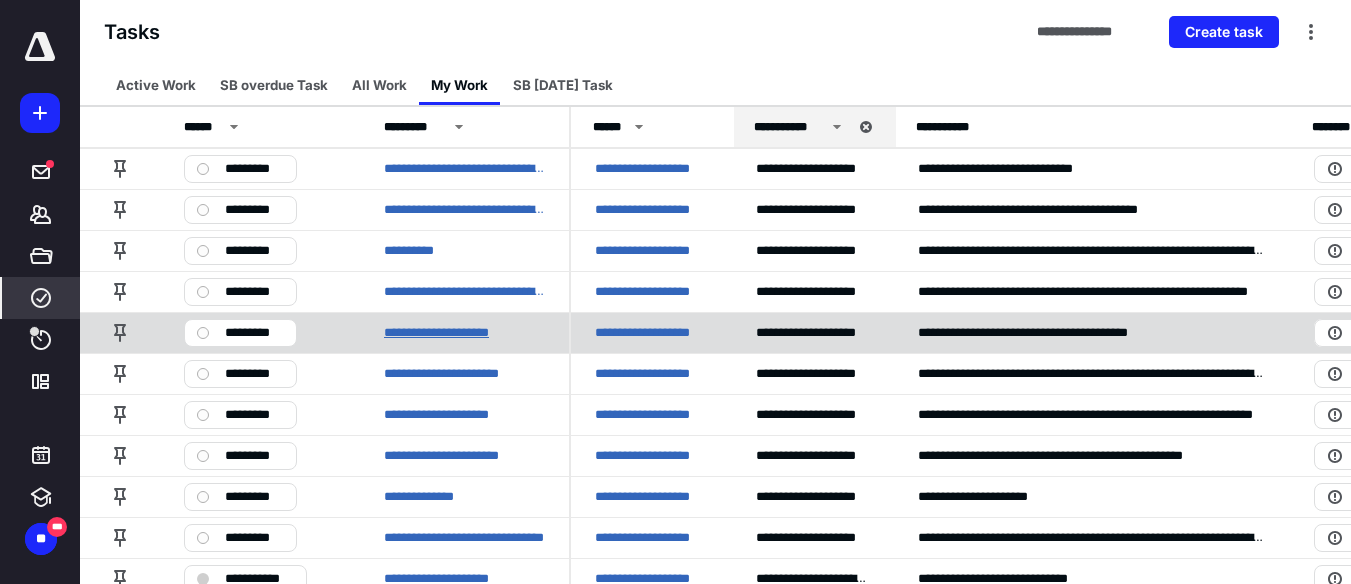 click on "**********" at bounding box center (454, 333) 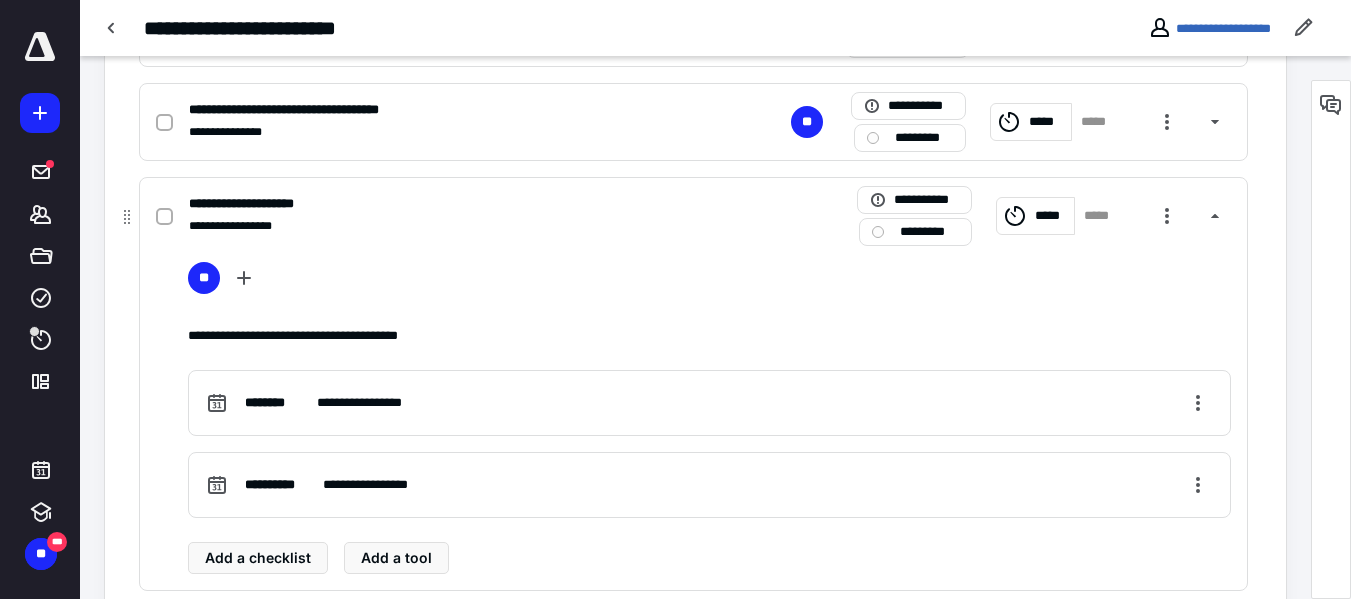 scroll, scrollTop: 590, scrollLeft: 0, axis: vertical 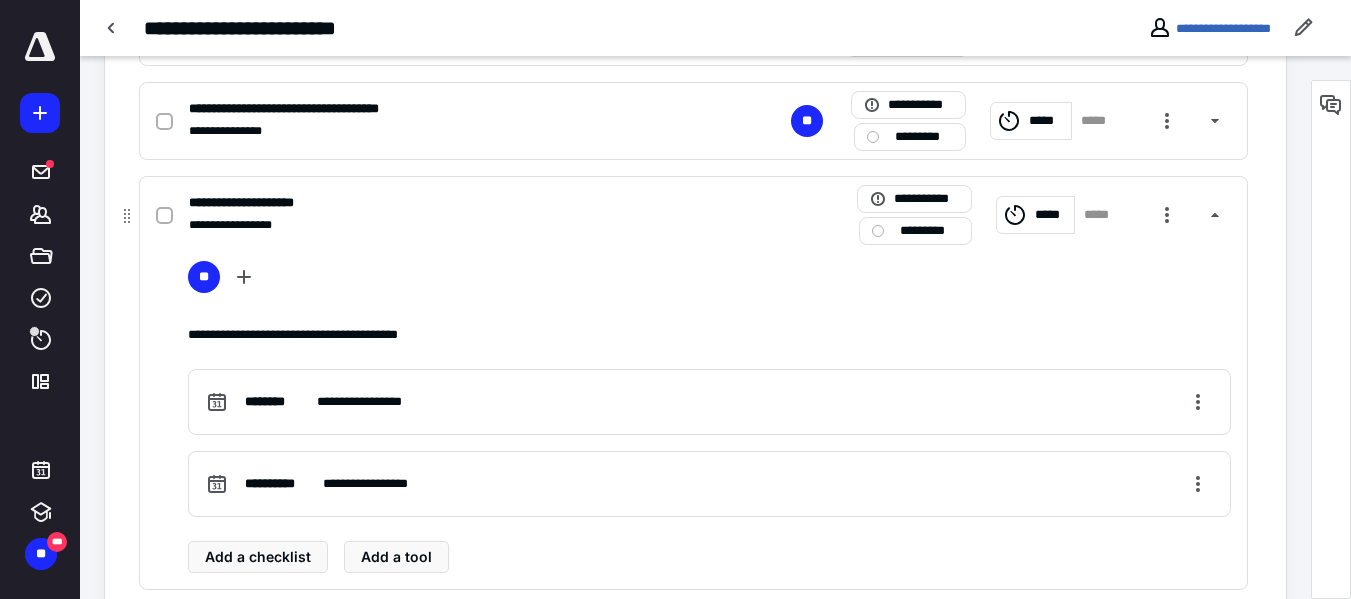 click on "*****" at bounding box center (1051, 215) 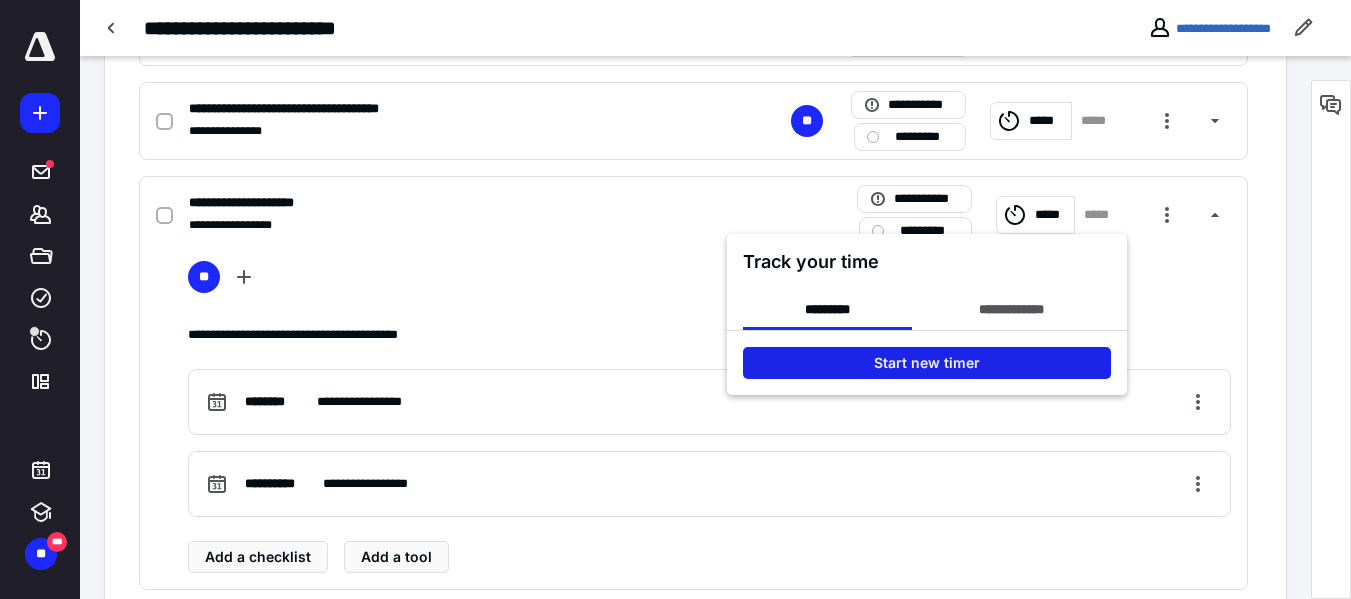 click on "Start new timer" at bounding box center (927, 363) 